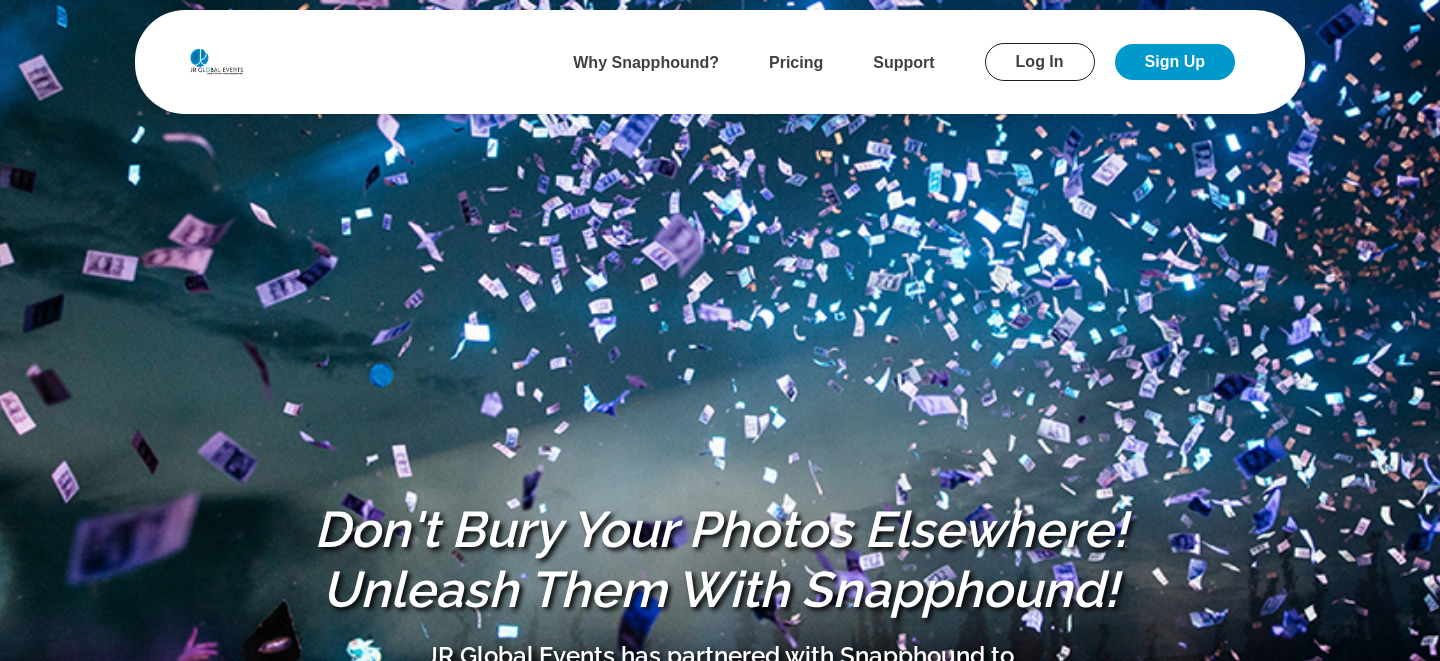 scroll, scrollTop: 0, scrollLeft: 0, axis: both 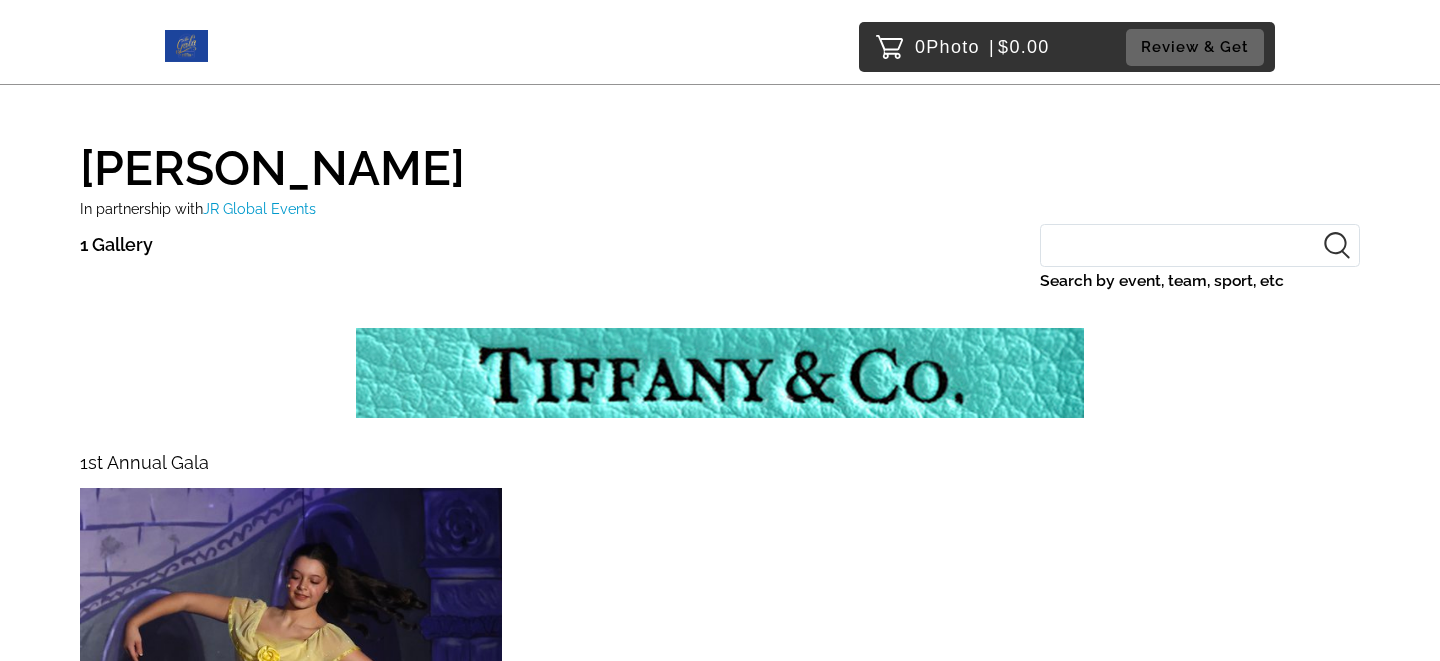 click at bounding box center [291, 753] 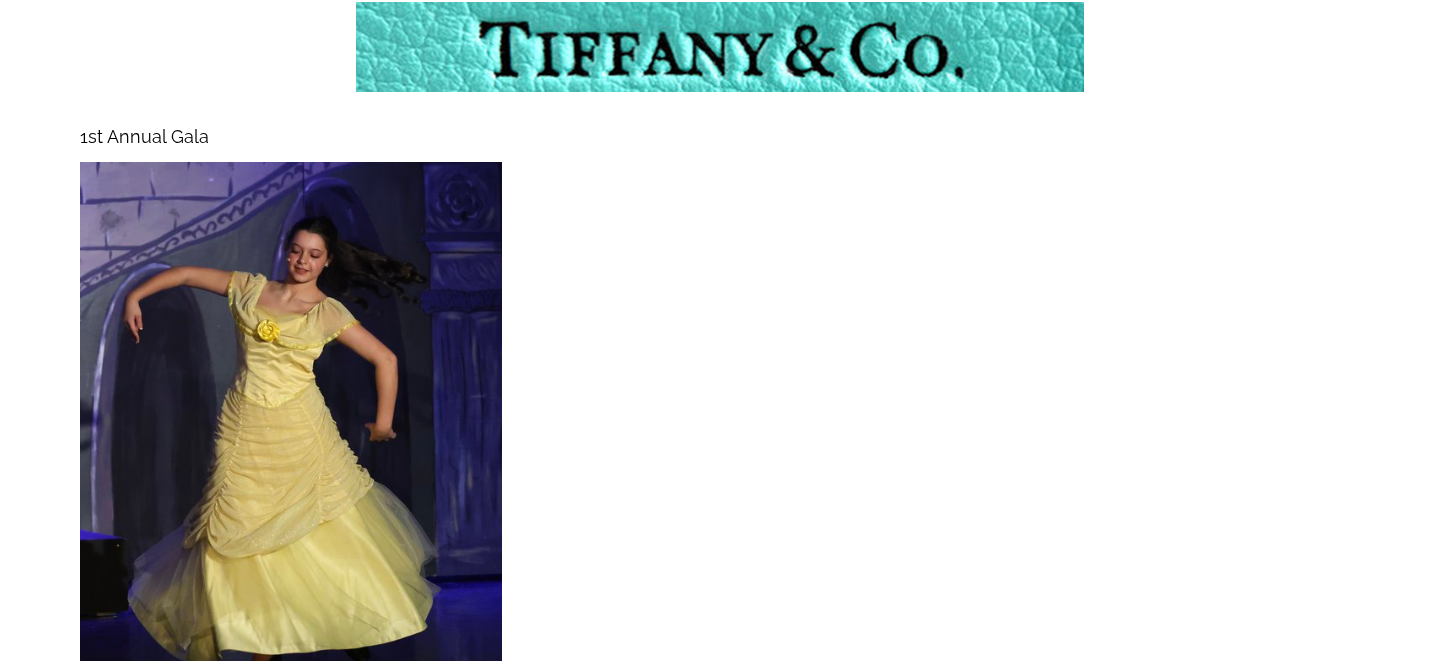 scroll, scrollTop: 328, scrollLeft: 0, axis: vertical 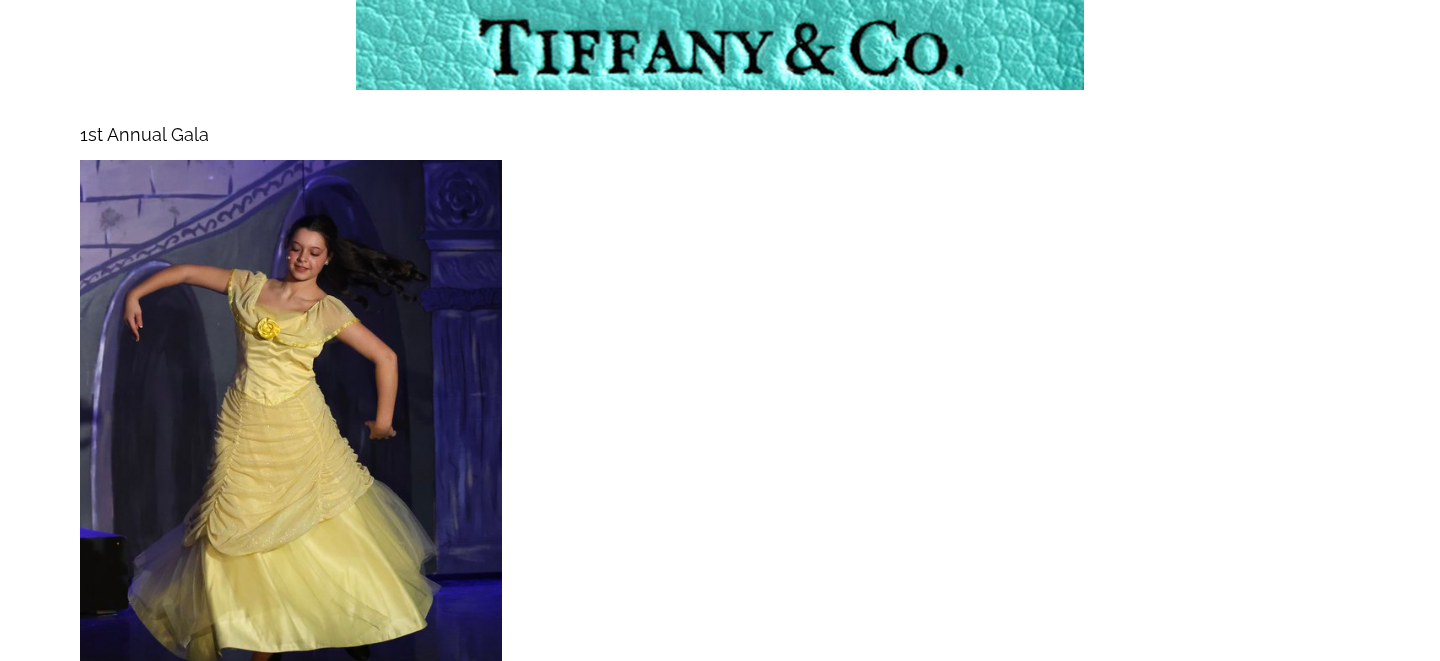 click at bounding box center [291, 425] 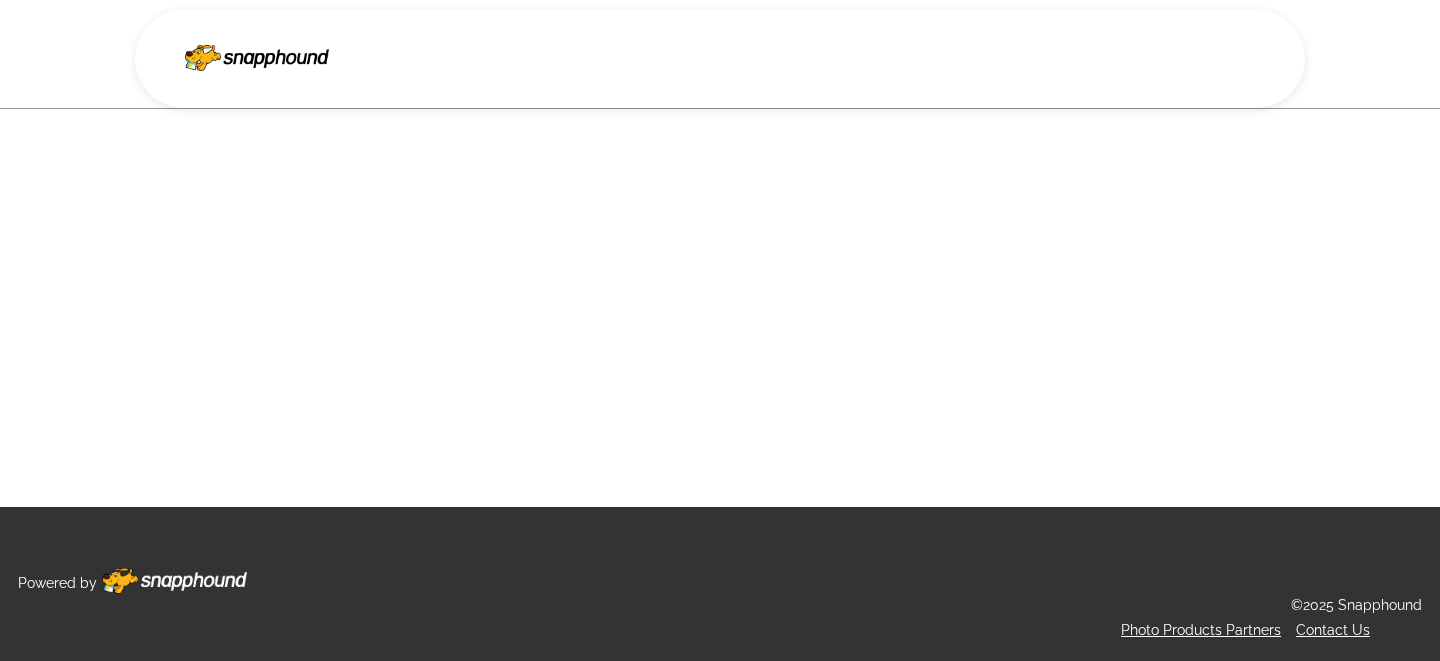 scroll, scrollTop: 0, scrollLeft: 0, axis: both 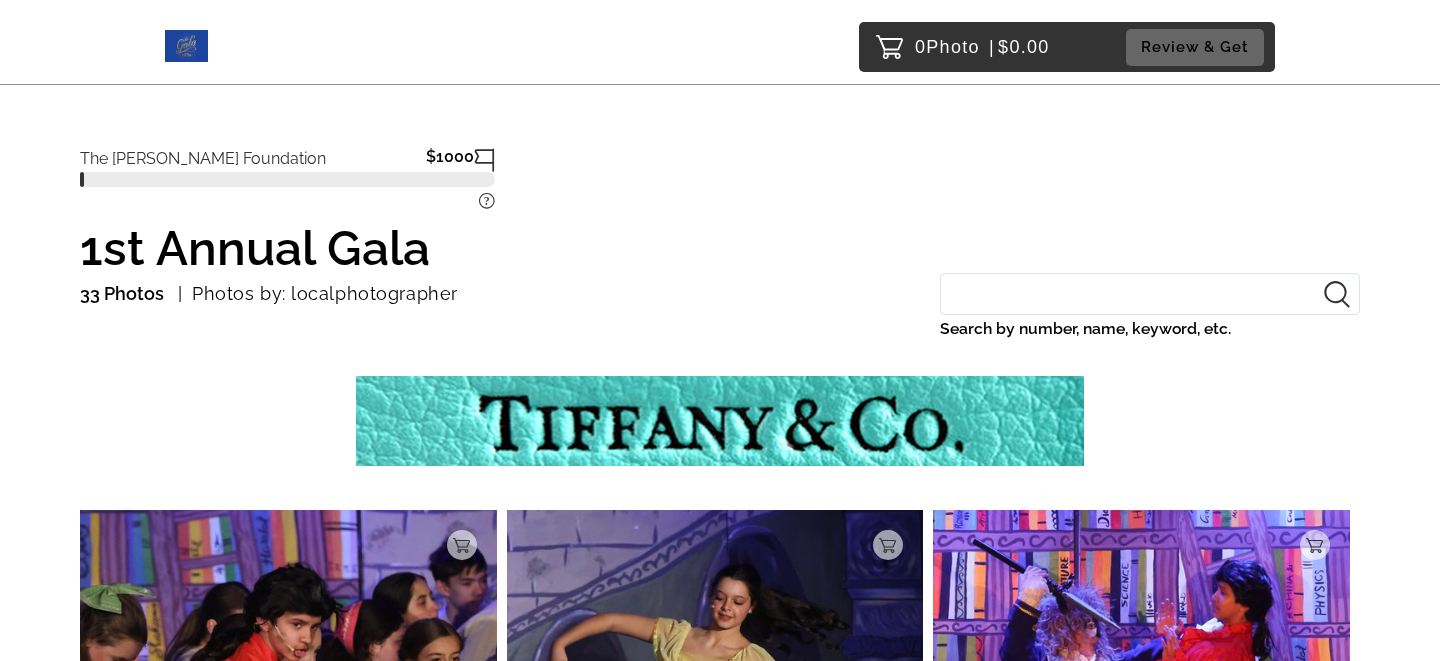 click on "Search by number, name, keyword, etc." at bounding box center (1150, 294) 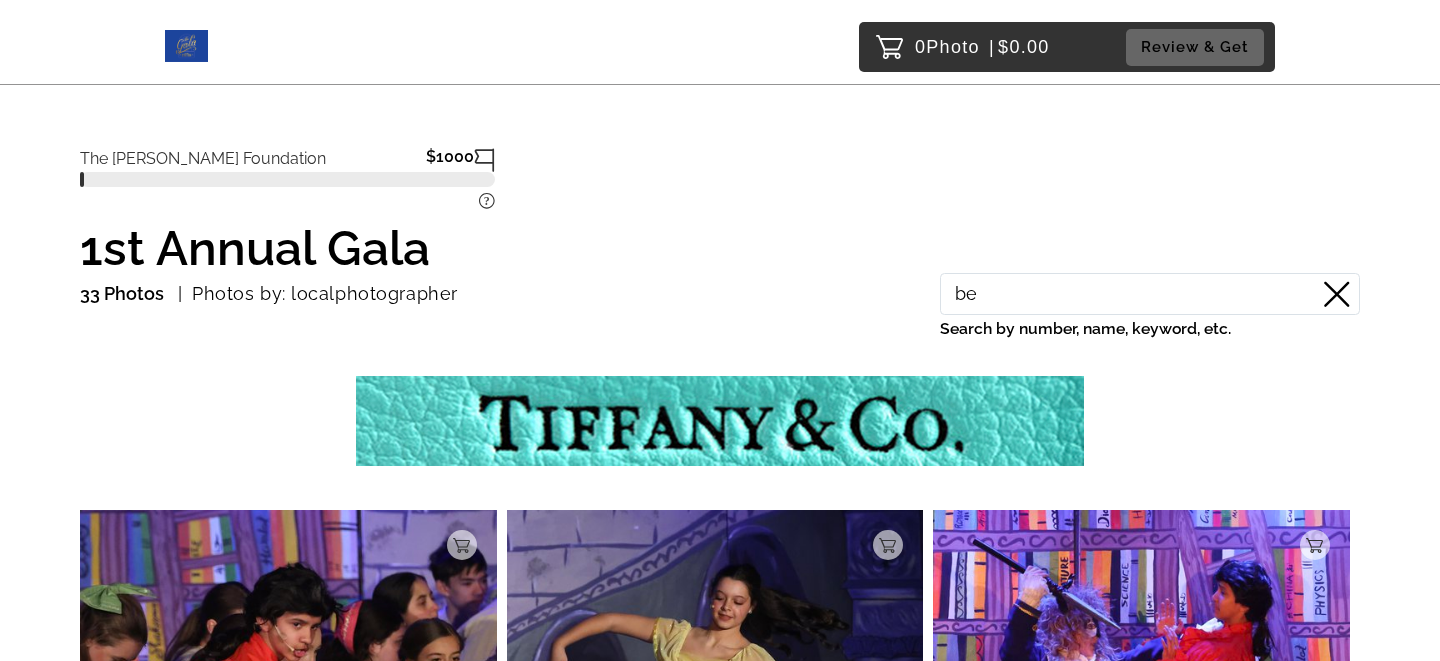 type on "b" 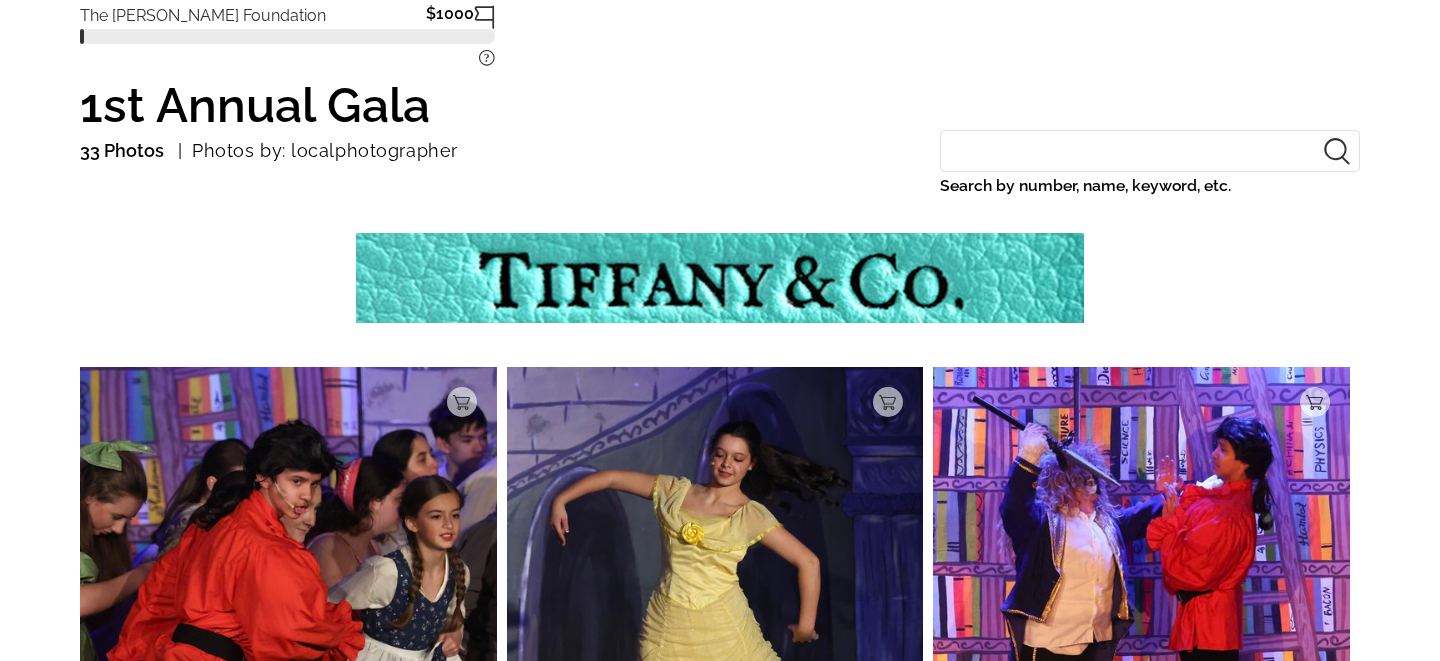 scroll, scrollTop: 0, scrollLeft: 0, axis: both 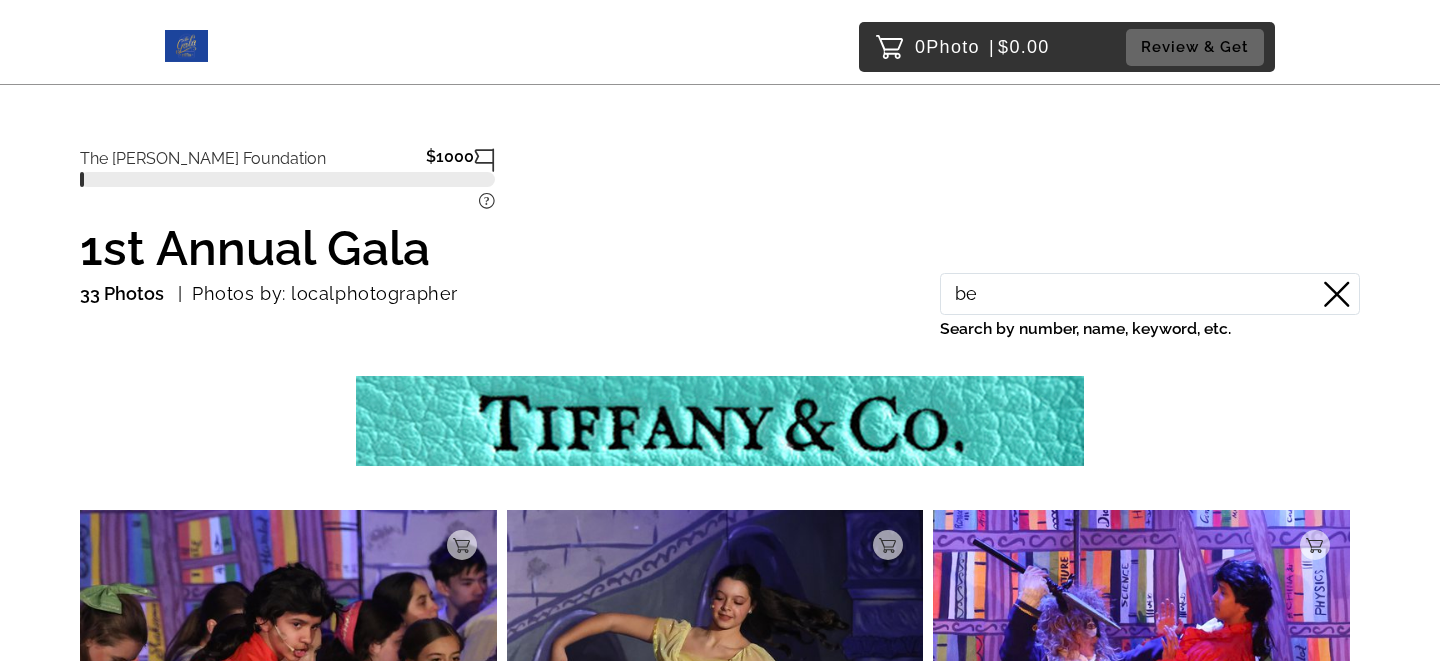 type on "b" 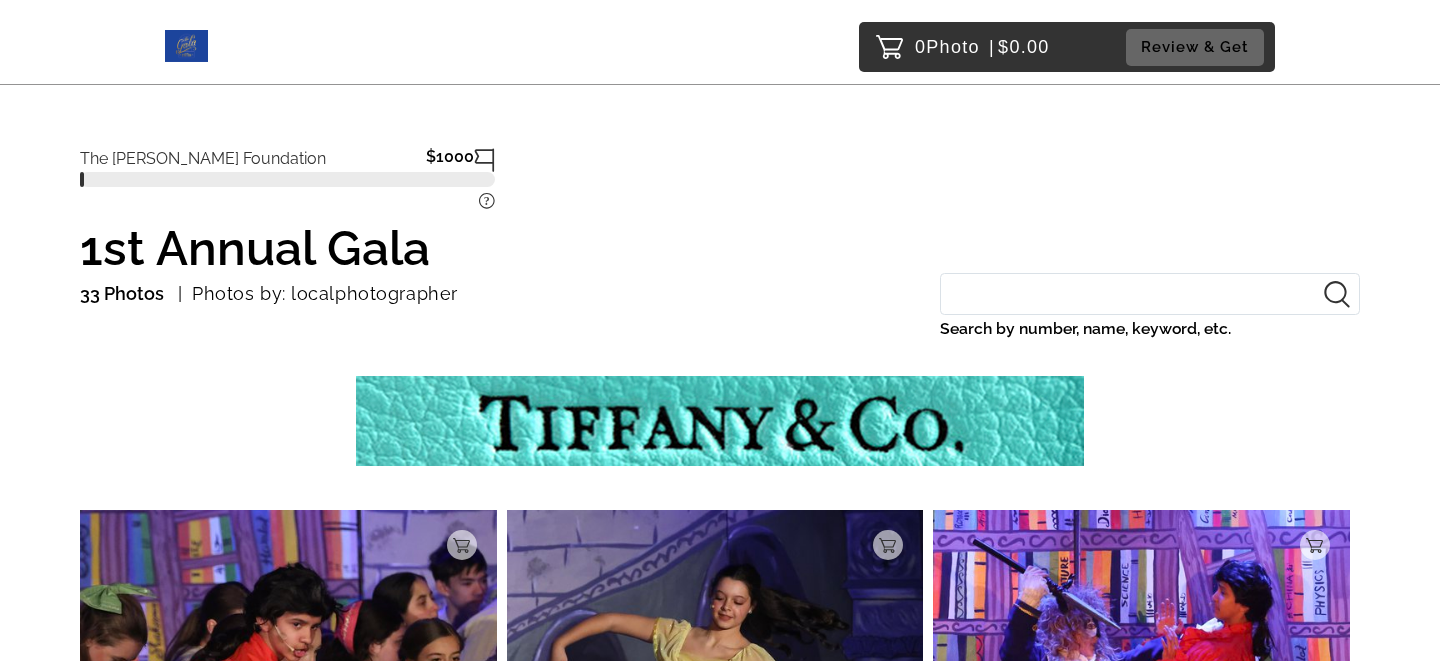 click at bounding box center (720, 426) 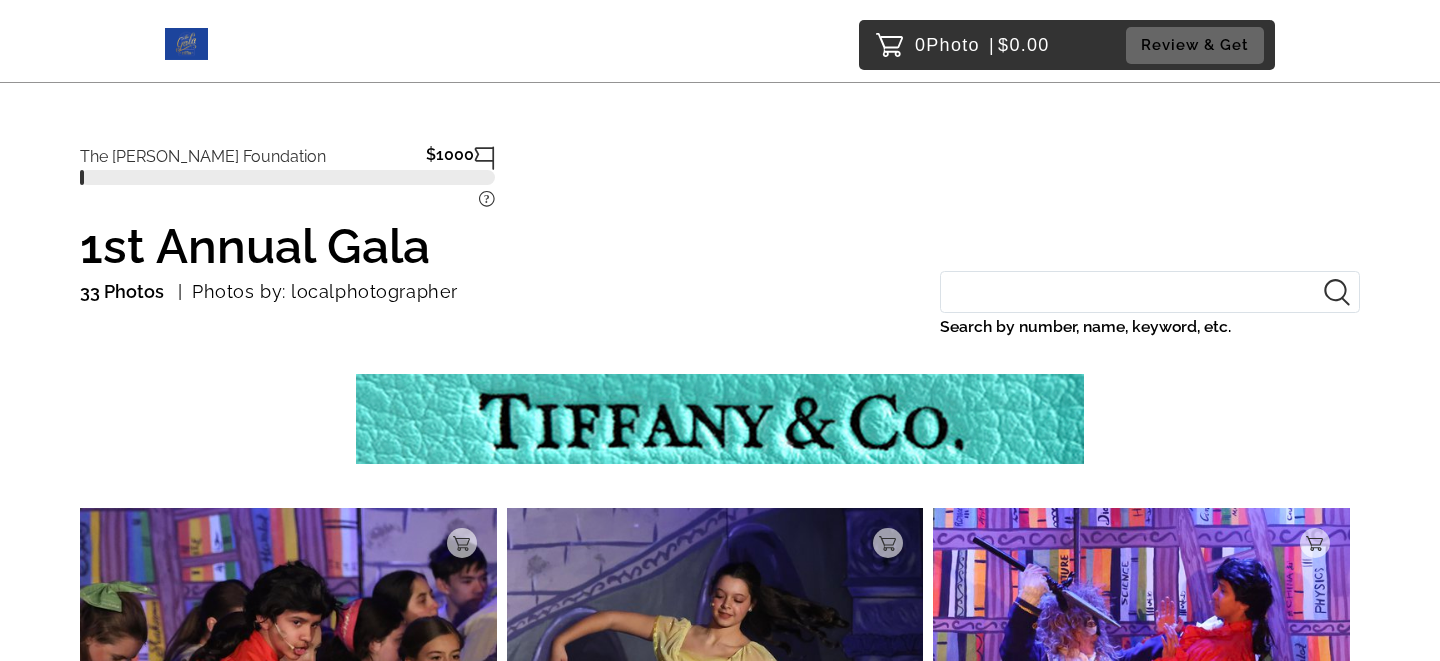 scroll, scrollTop: 0, scrollLeft: 0, axis: both 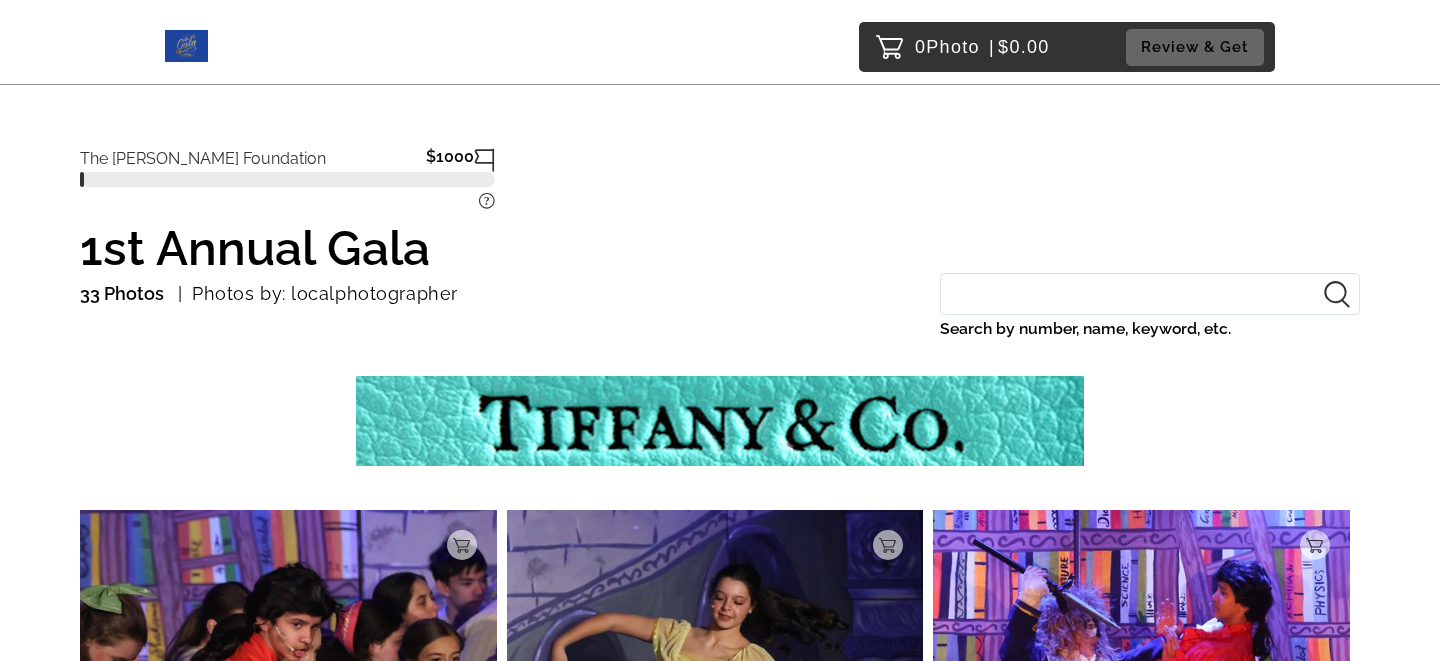 click on "Search by number, name, keyword, etc." at bounding box center [1150, 294] 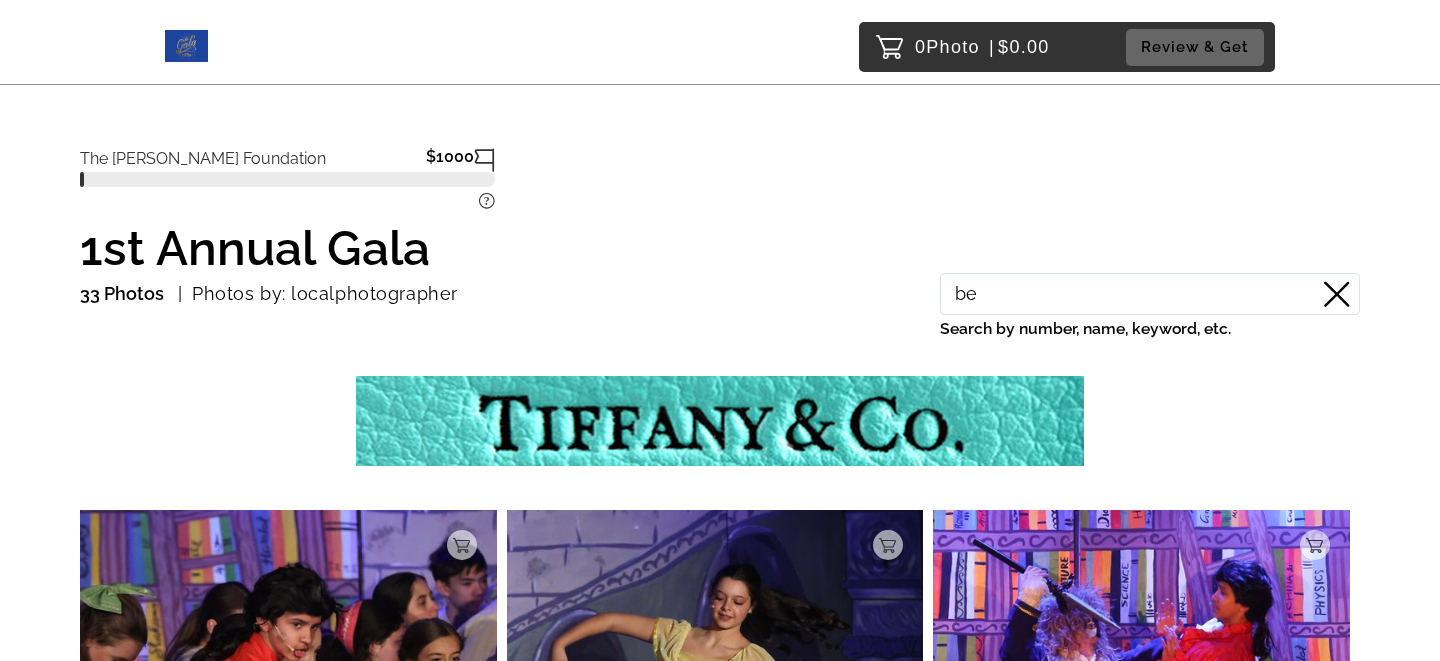 type on "b" 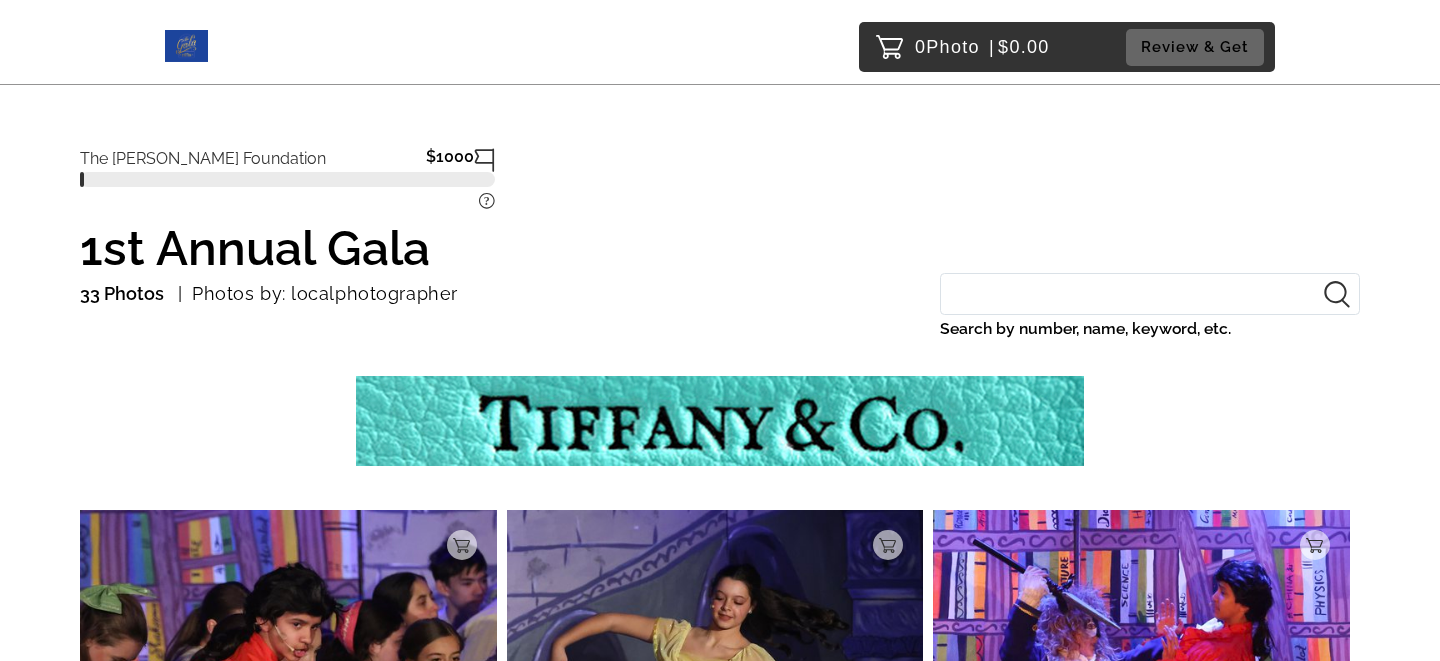 type 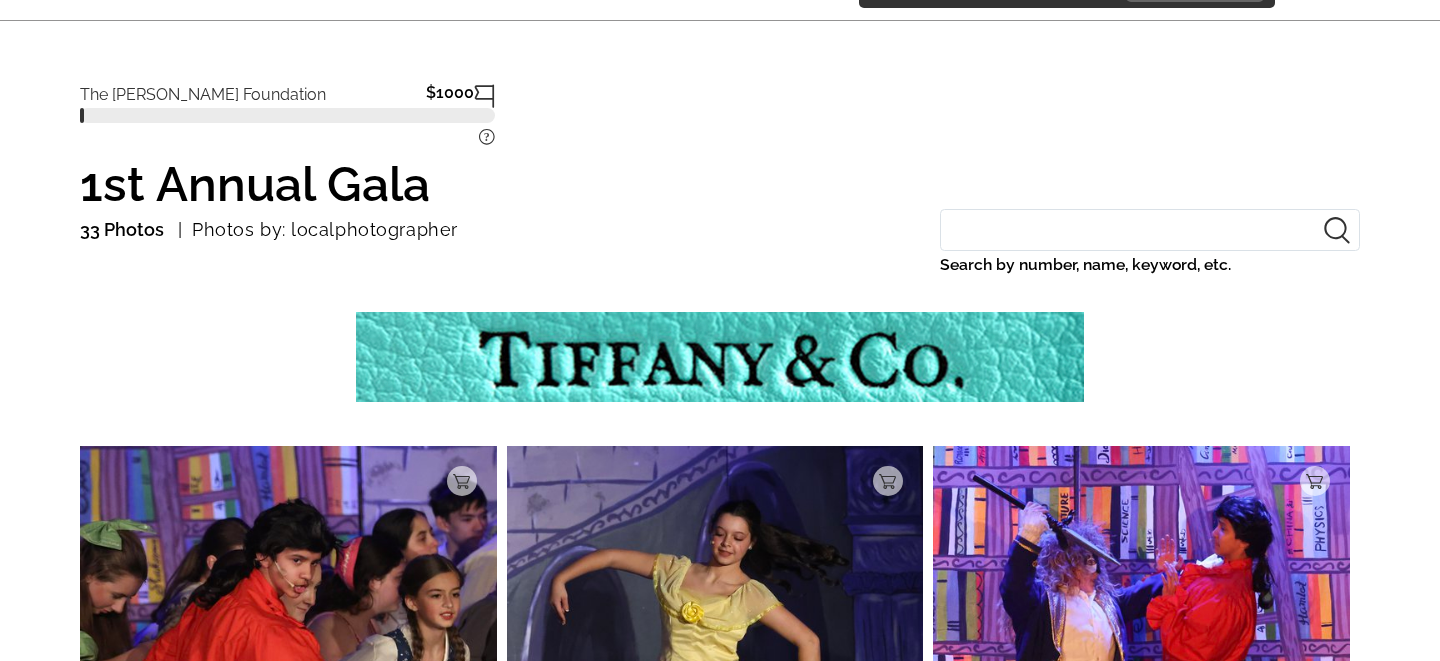 scroll, scrollTop: 66, scrollLeft: 0, axis: vertical 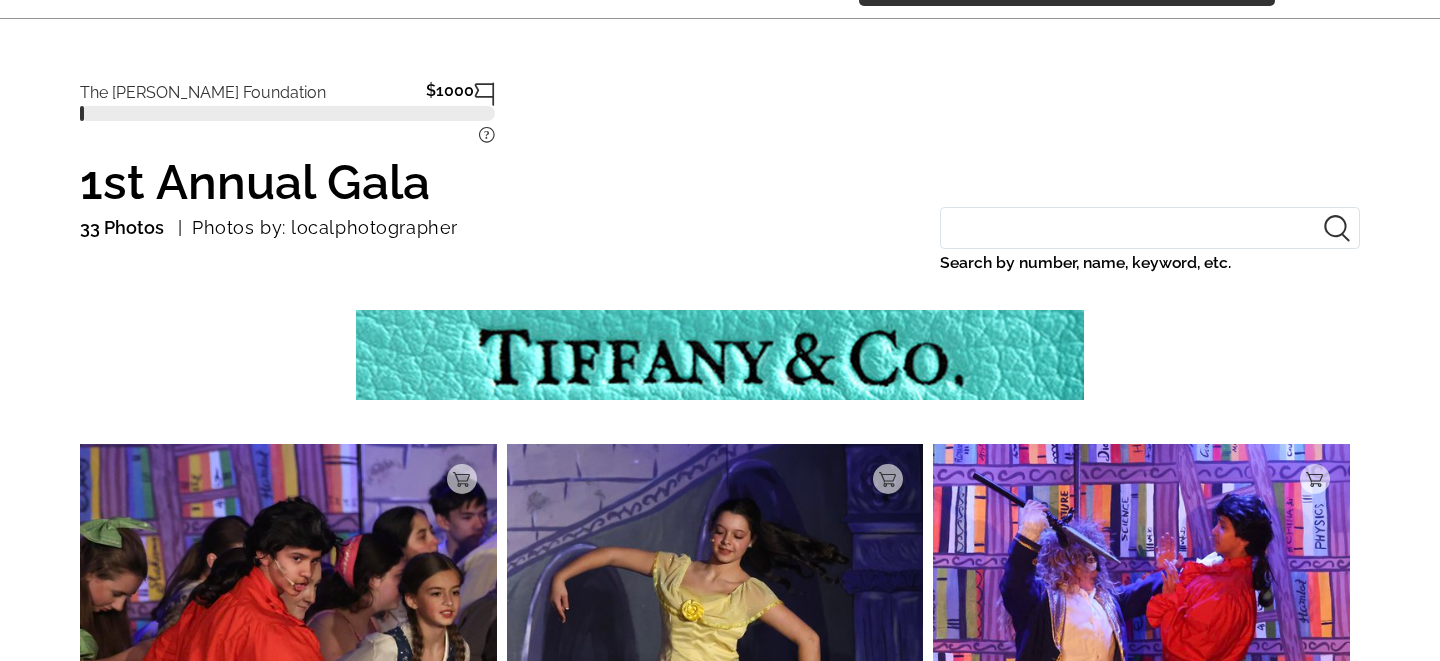 click on "Search by number, name, keyword, etc." at bounding box center (1150, 228) 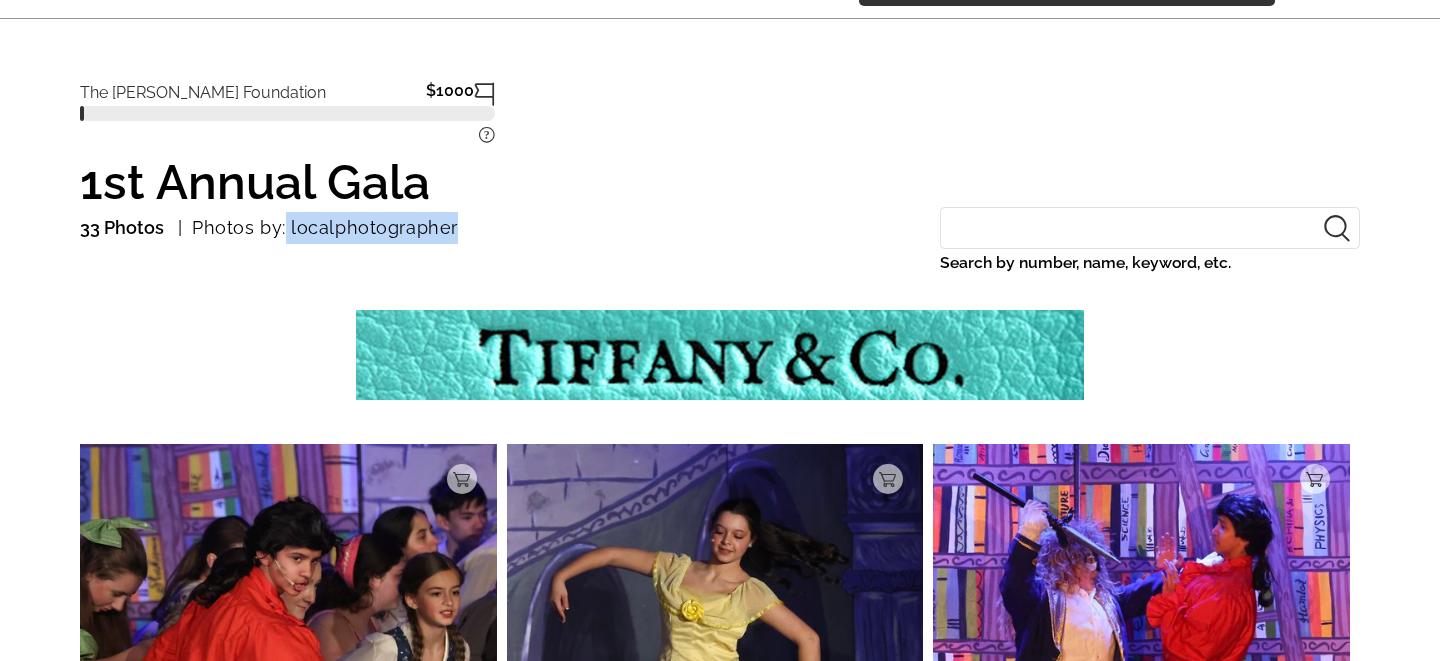 drag, startPoint x: 285, startPoint y: 231, endPoint x: 523, endPoint y: 231, distance: 238 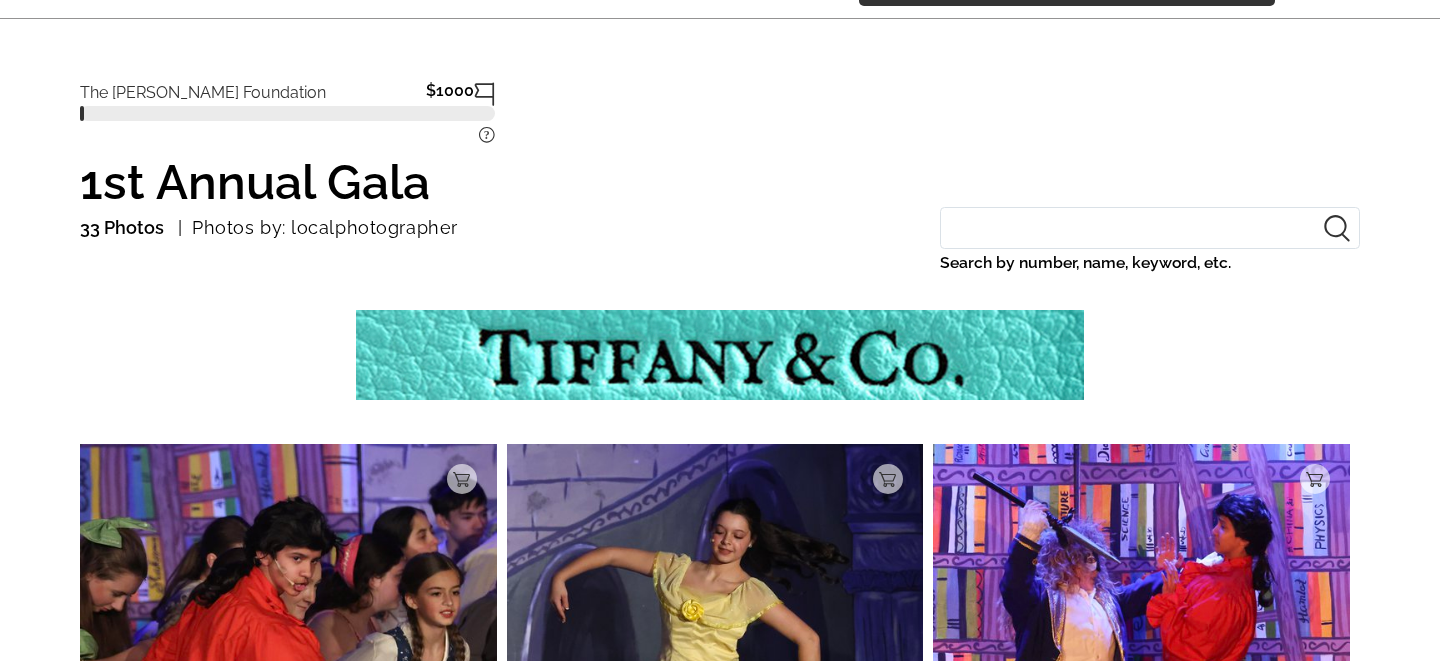 click at bounding box center [720, 360] 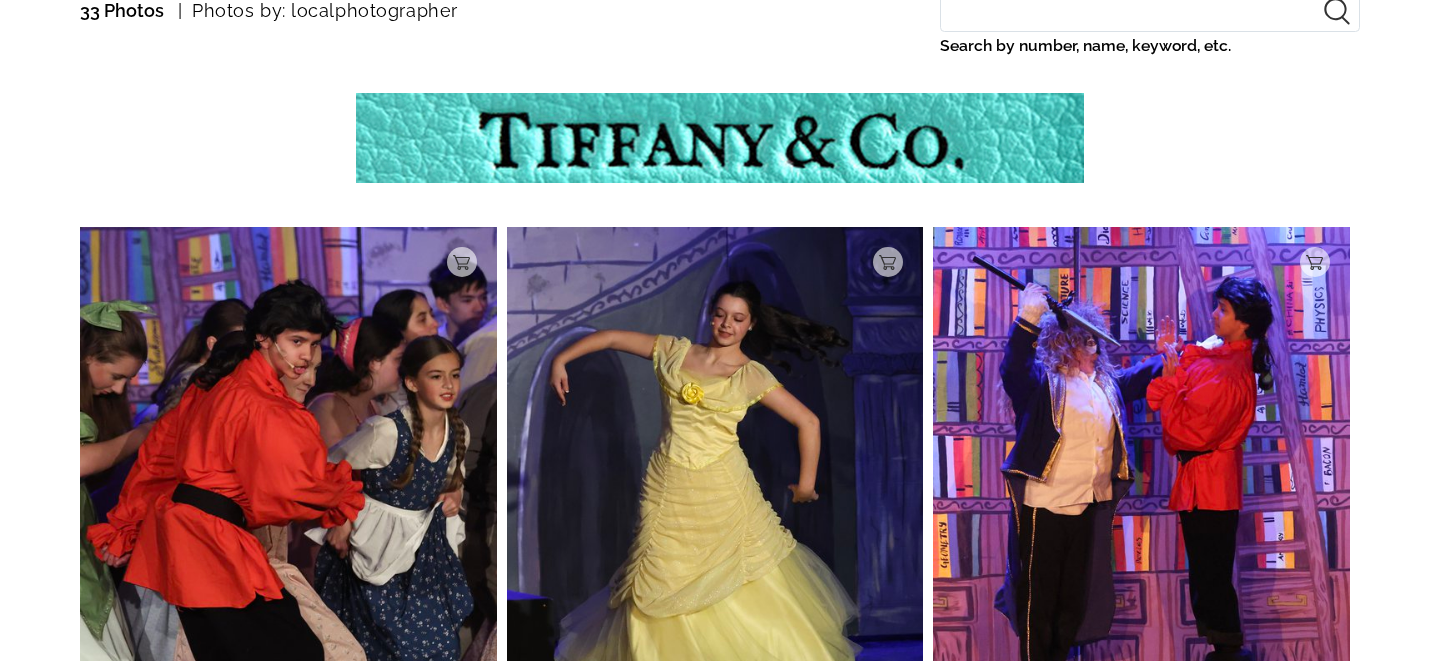 scroll, scrollTop: 282, scrollLeft: 0, axis: vertical 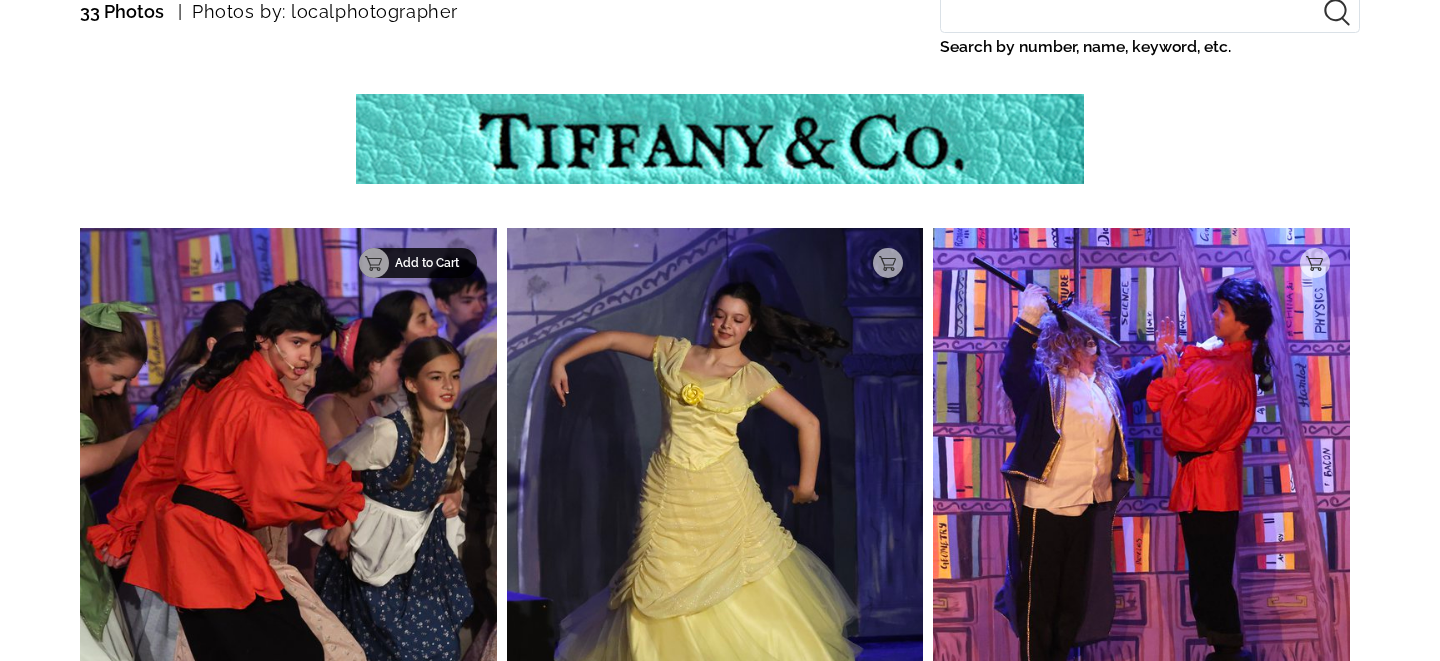 click on "Add to Cart" at bounding box center [430, 263] 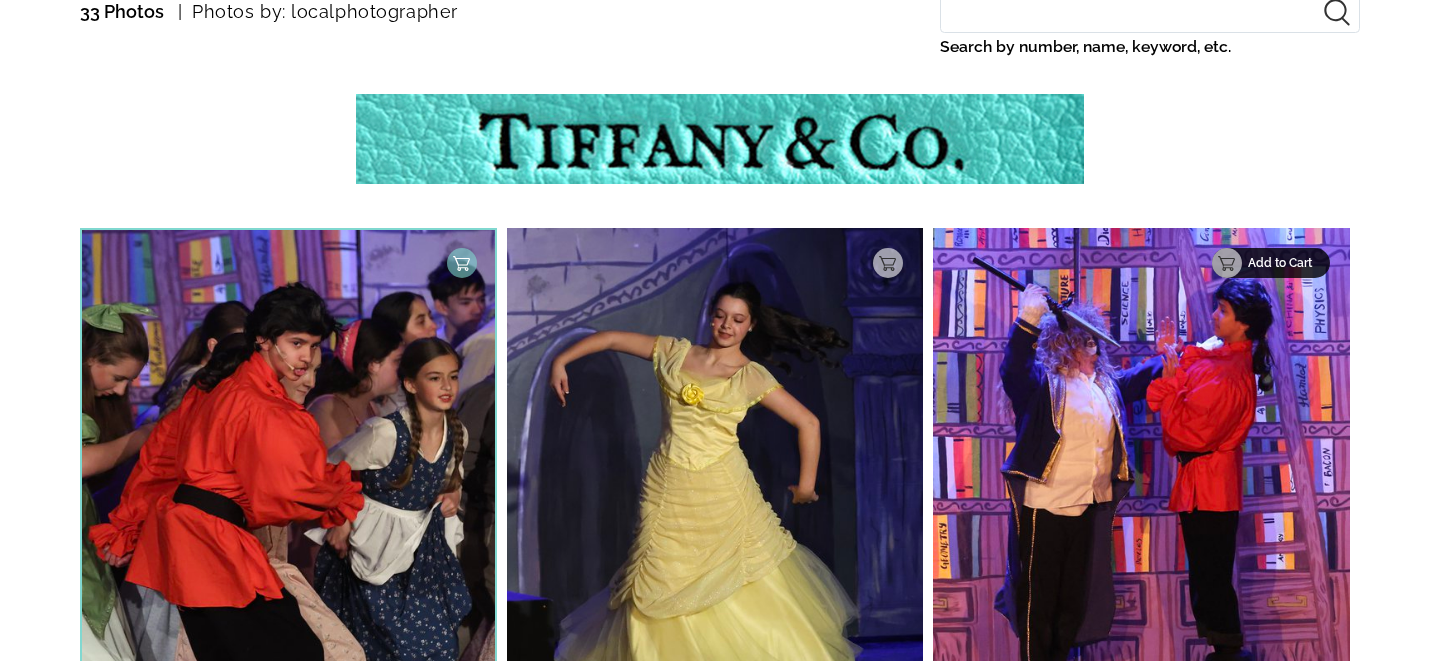 click on "Add to Cart" at bounding box center (1283, 263) 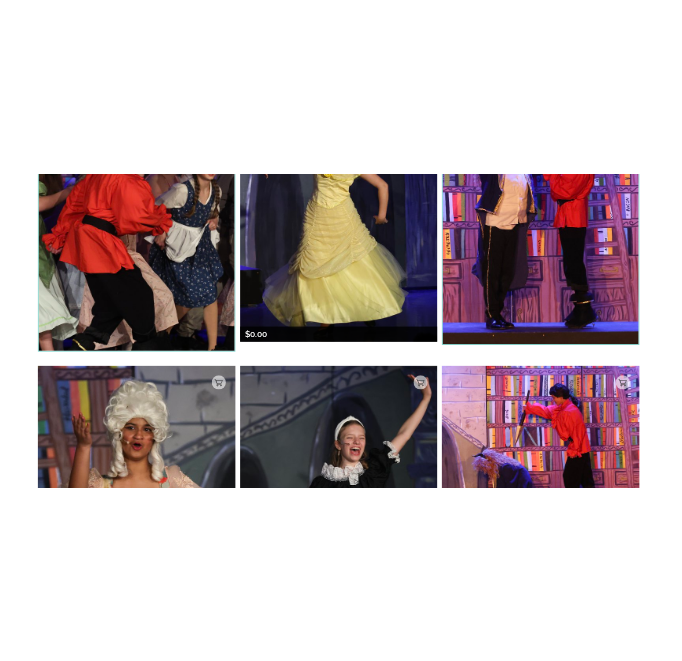 scroll, scrollTop: 682, scrollLeft: 0, axis: vertical 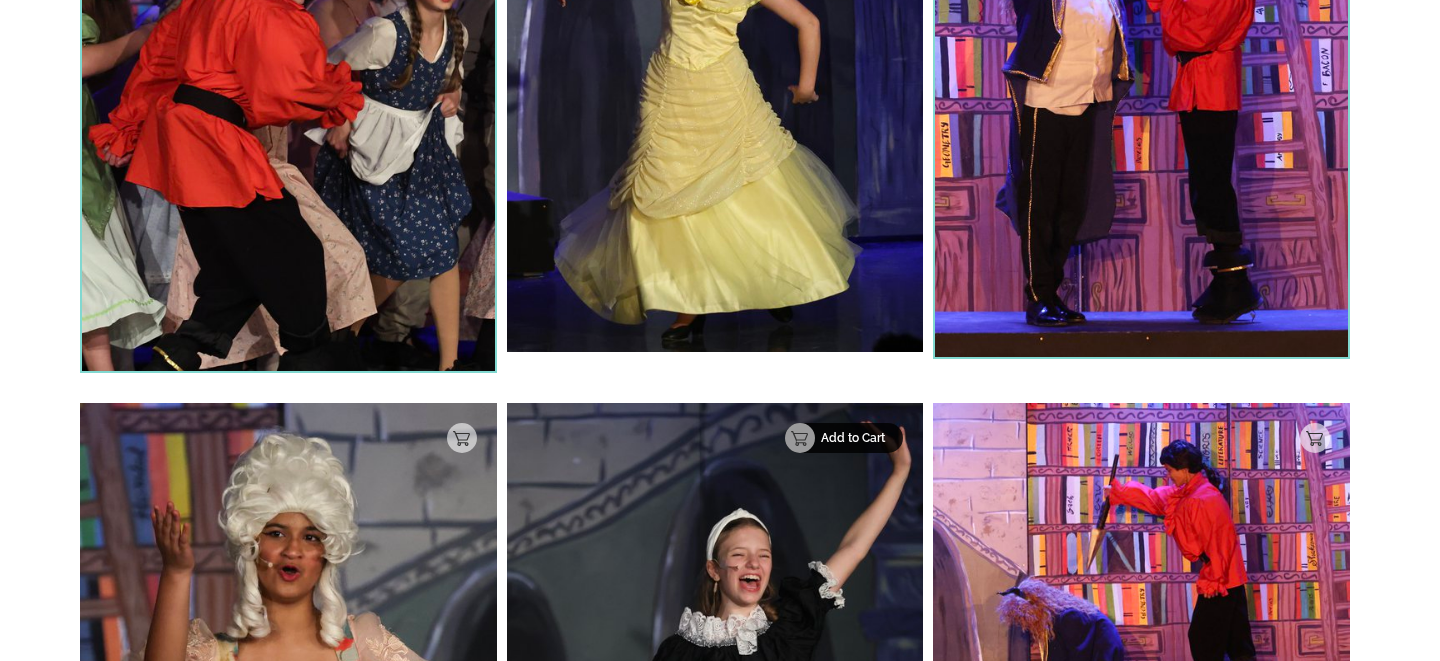 click on "Add to Cart" at bounding box center [844, 438] 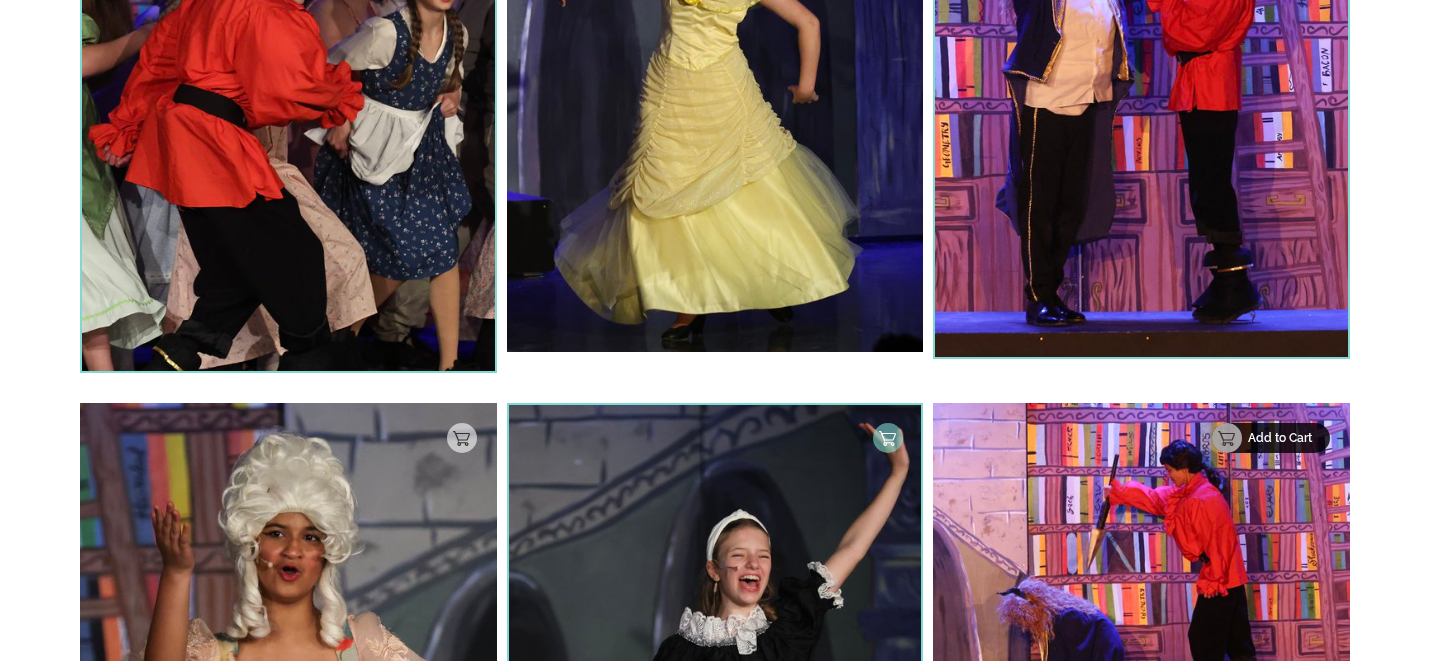 click on "Add to Cart" at bounding box center [1271, 438] 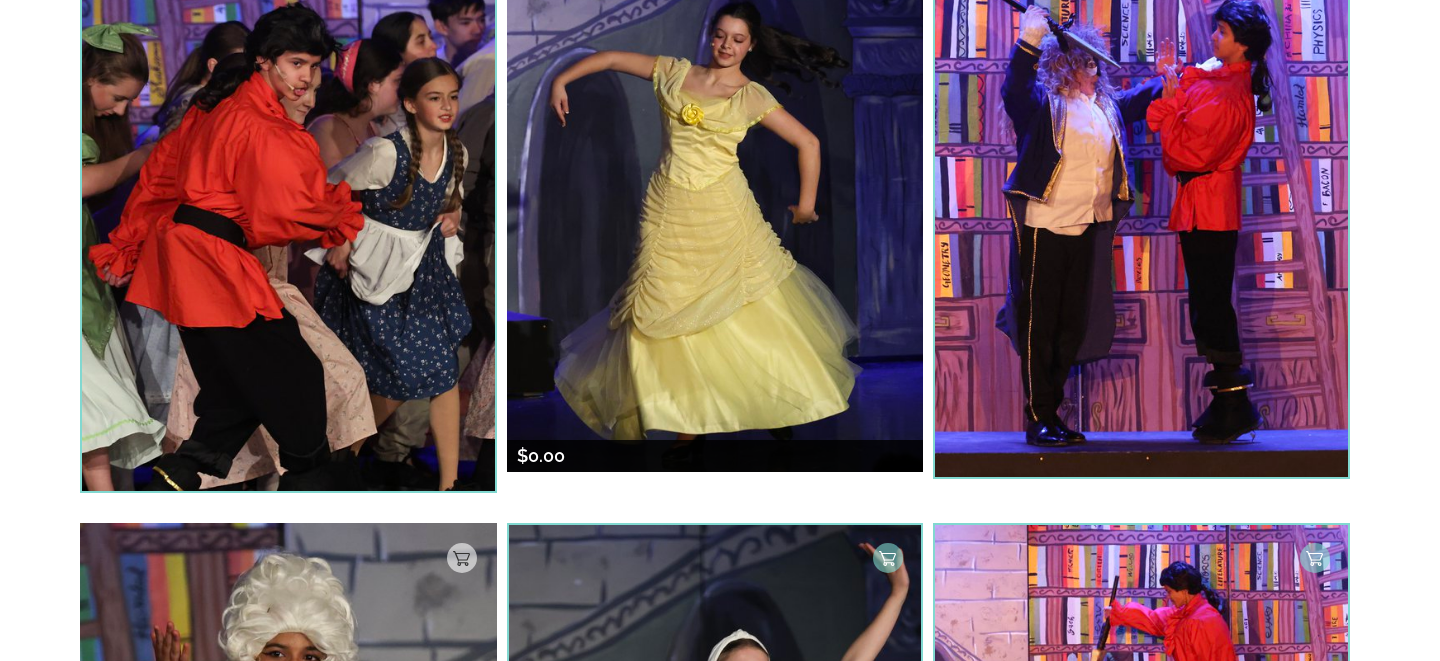 scroll, scrollTop: 0, scrollLeft: 0, axis: both 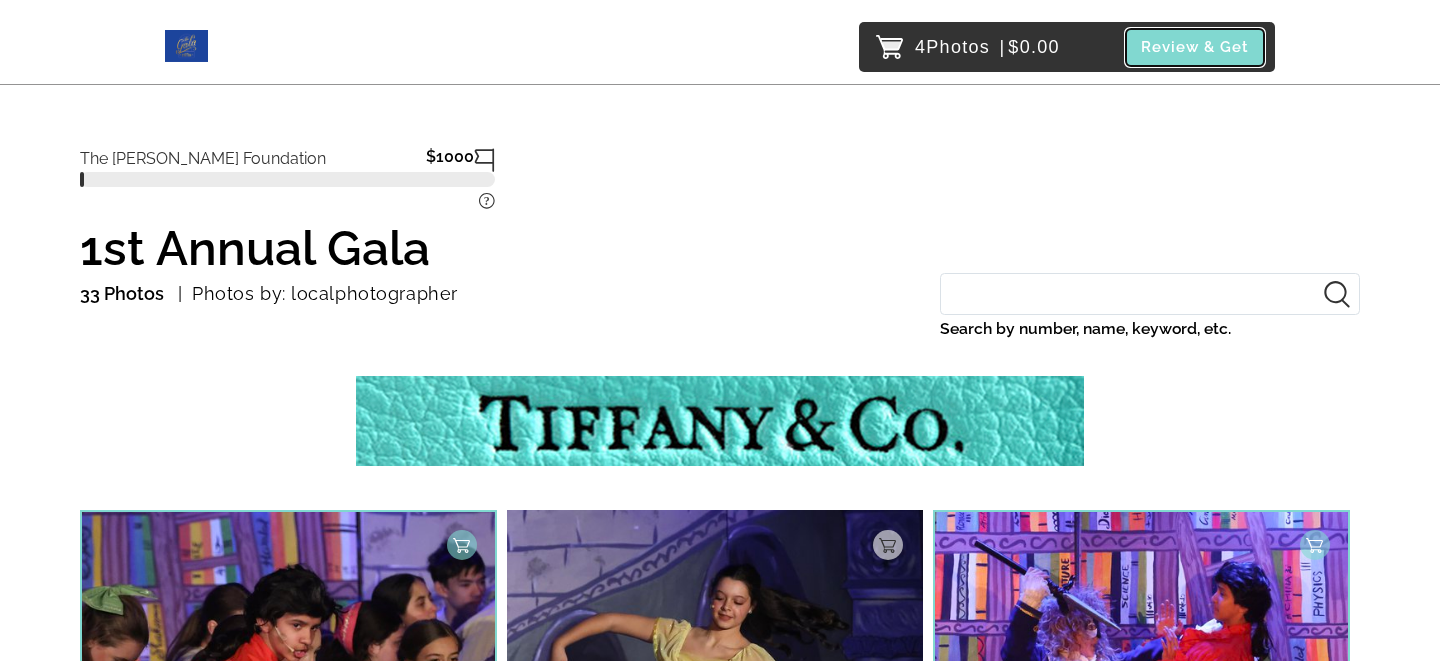click on "Review & Get" at bounding box center [1195, 47] 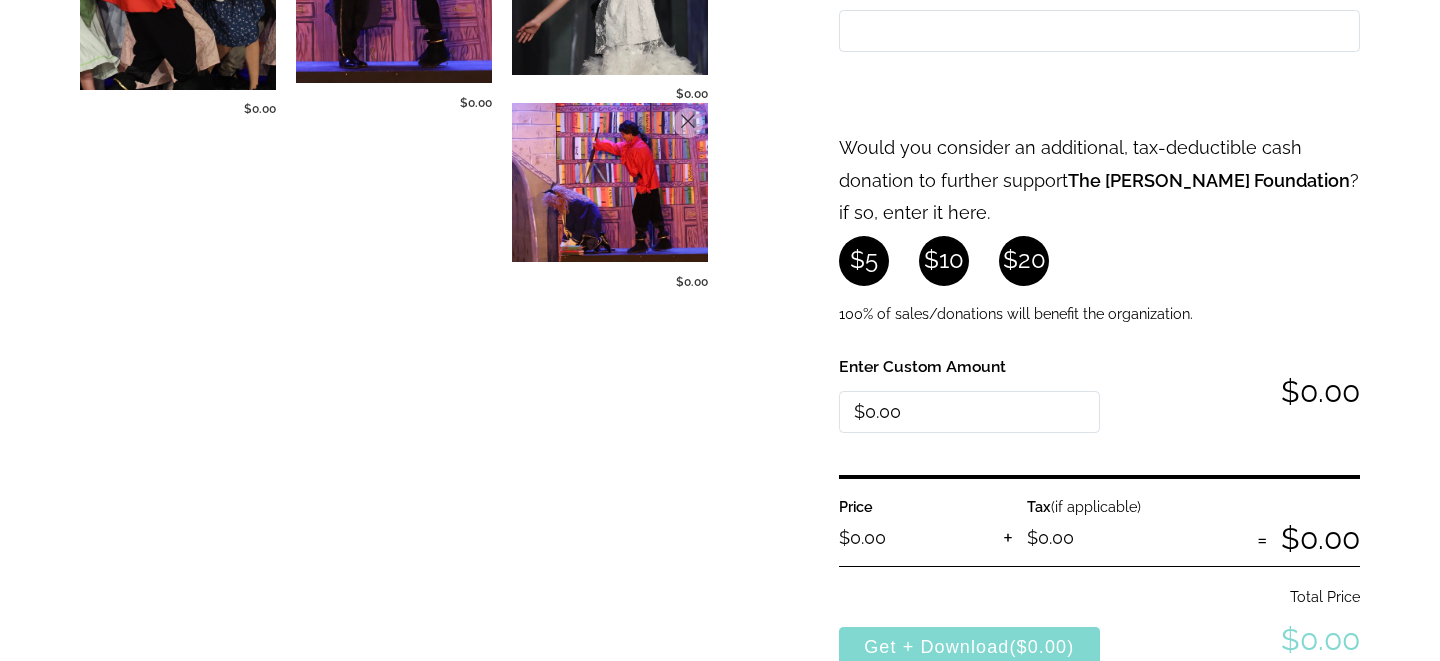 scroll, scrollTop: 490, scrollLeft: 0, axis: vertical 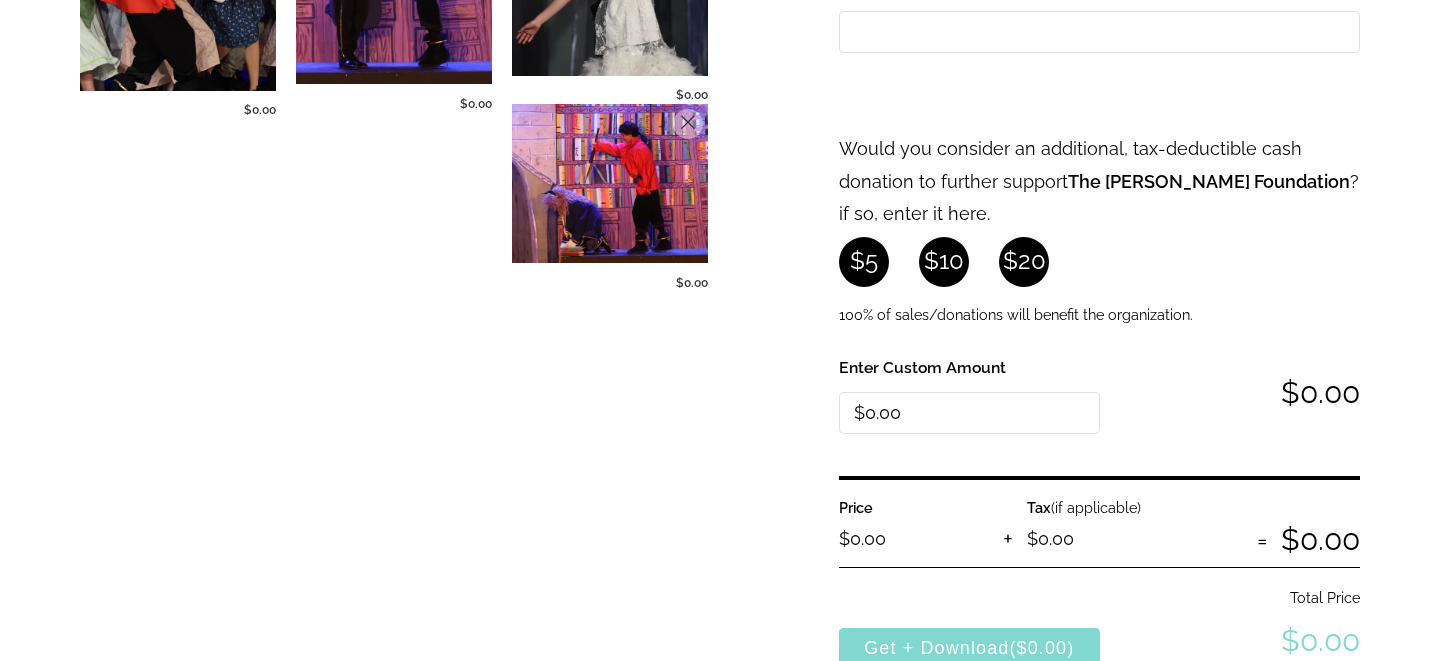 click on "$20" at bounding box center (1024, 262) 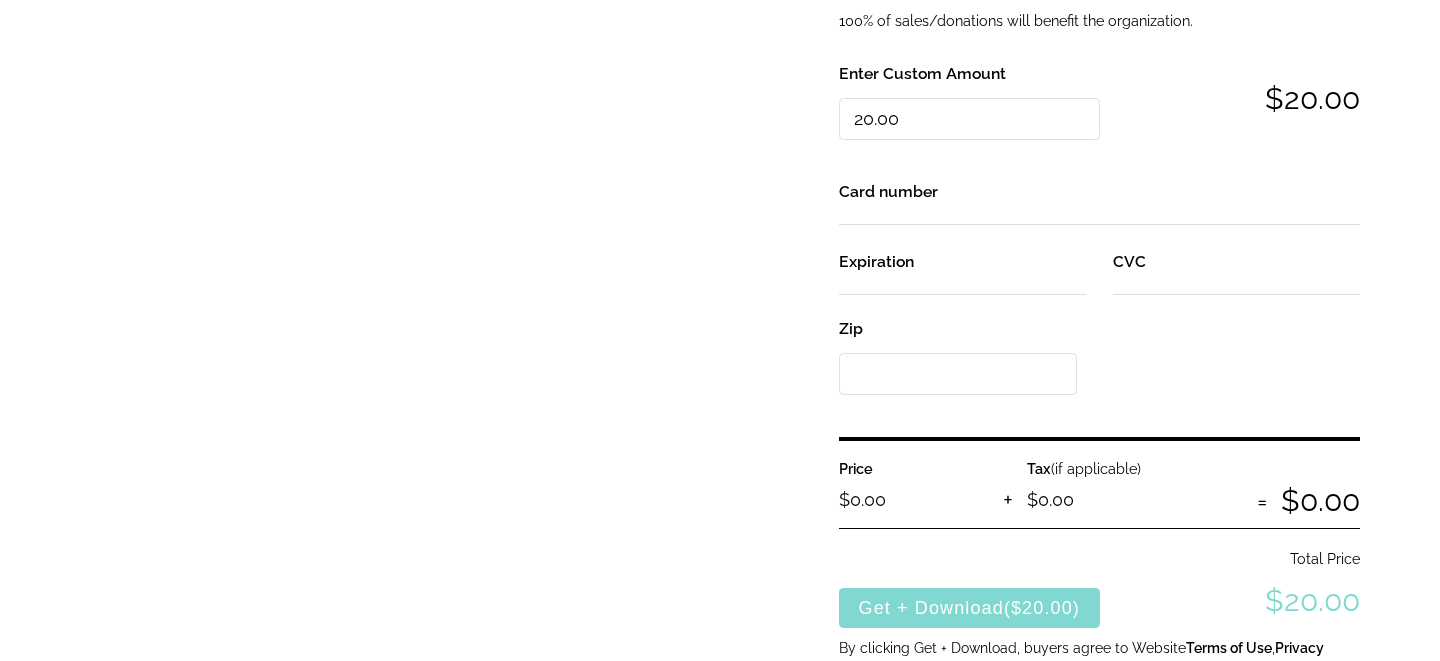 scroll, scrollTop: 0, scrollLeft: 0, axis: both 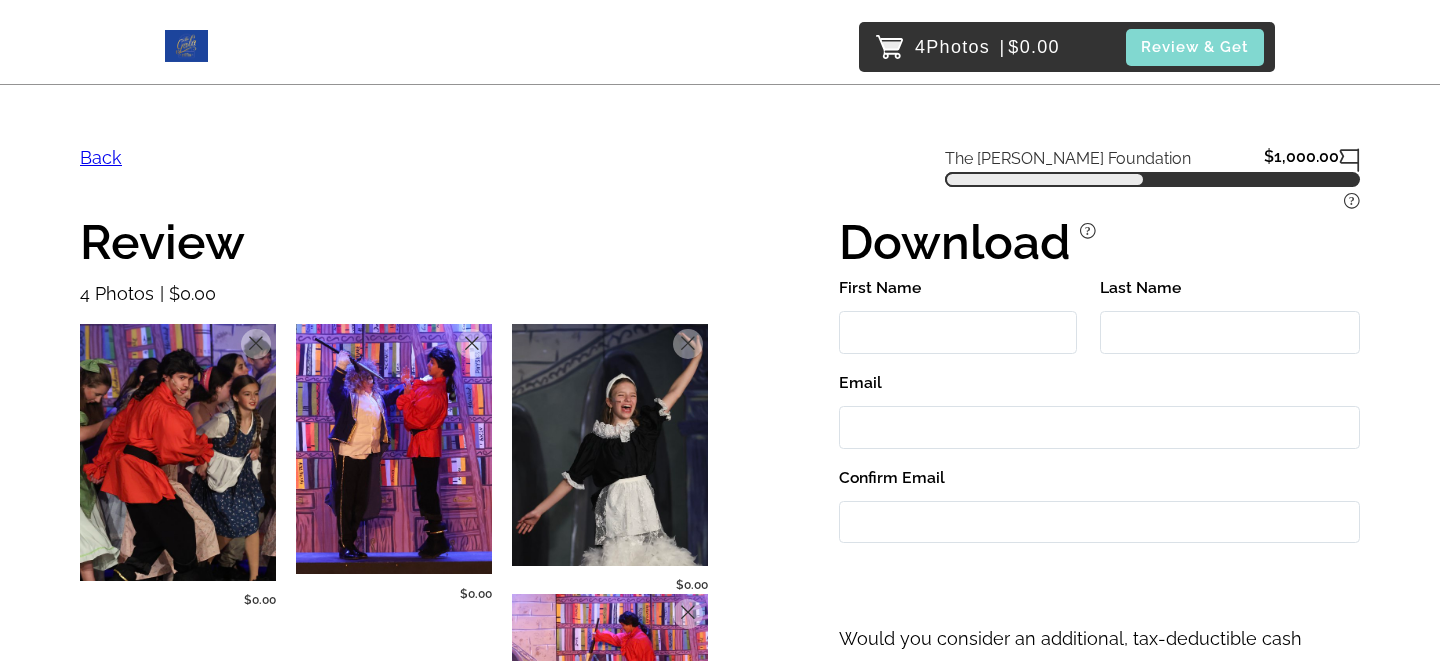 click on "Back" at bounding box center (101, 157) 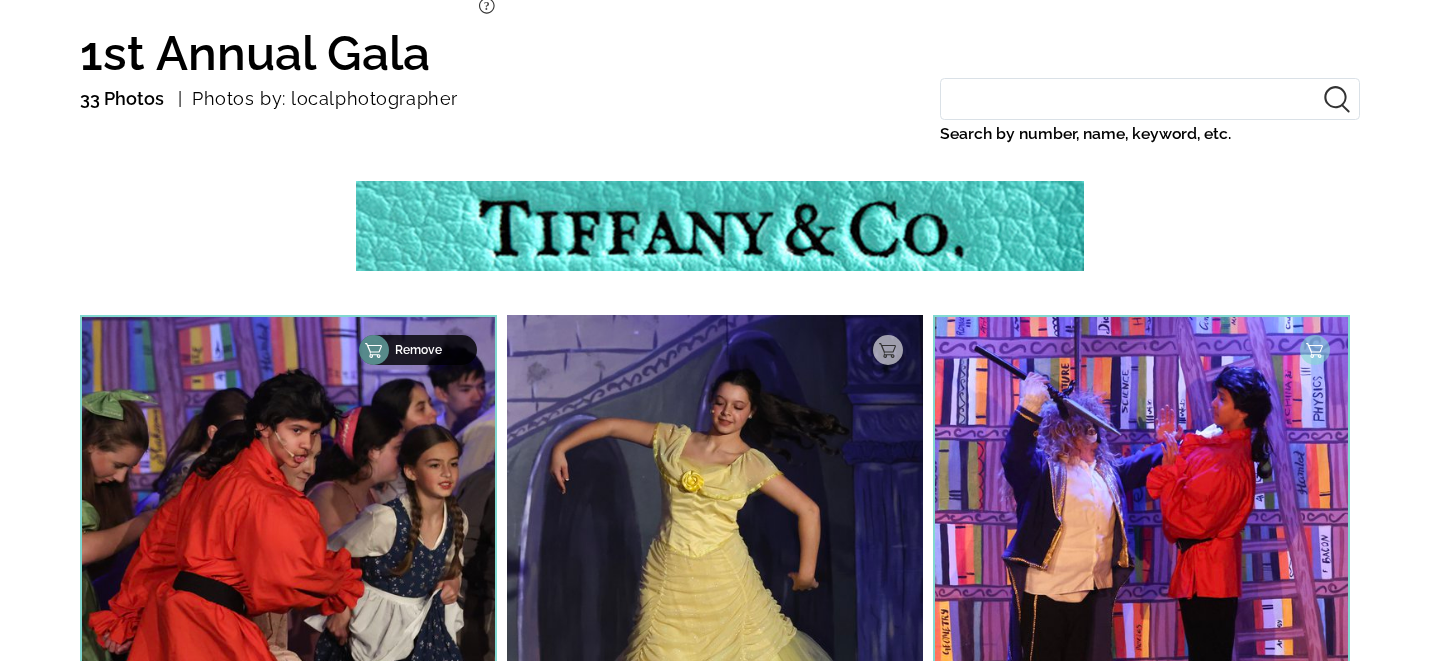 click on "Remove" at bounding box center [418, 350] 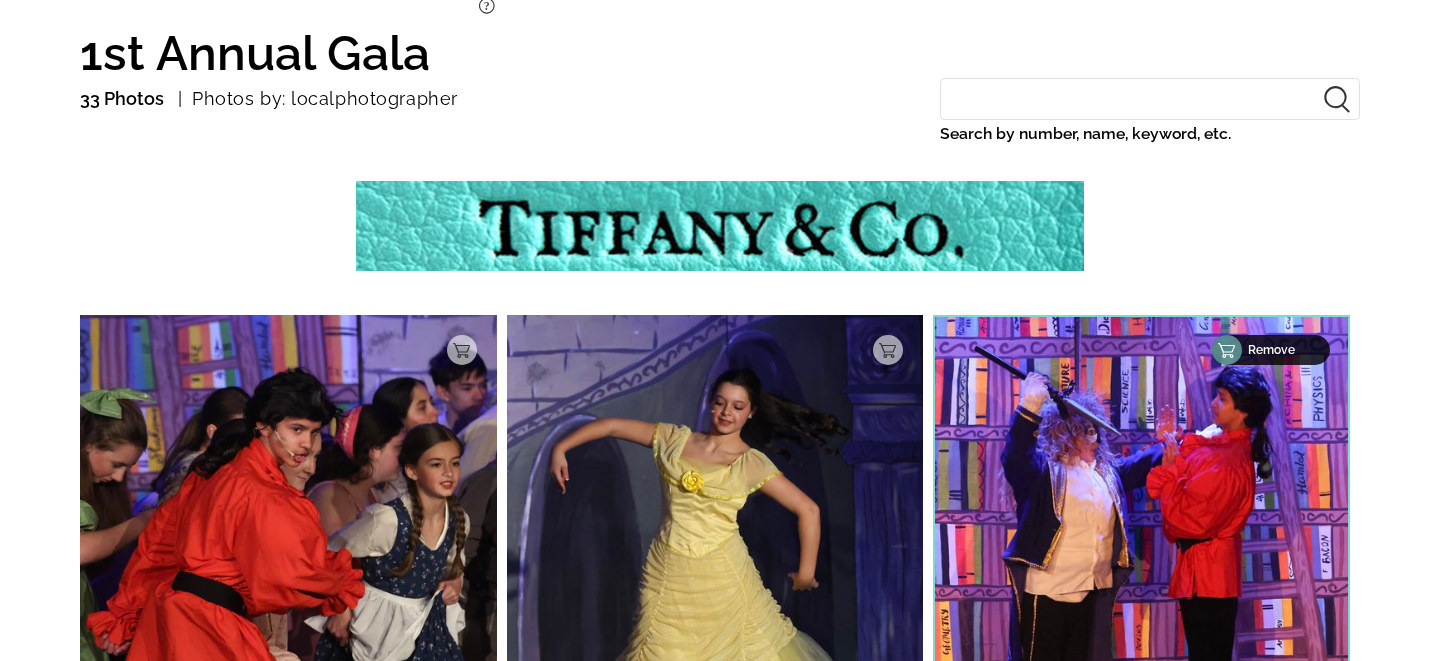 click on "Remove" at bounding box center [1271, 350] 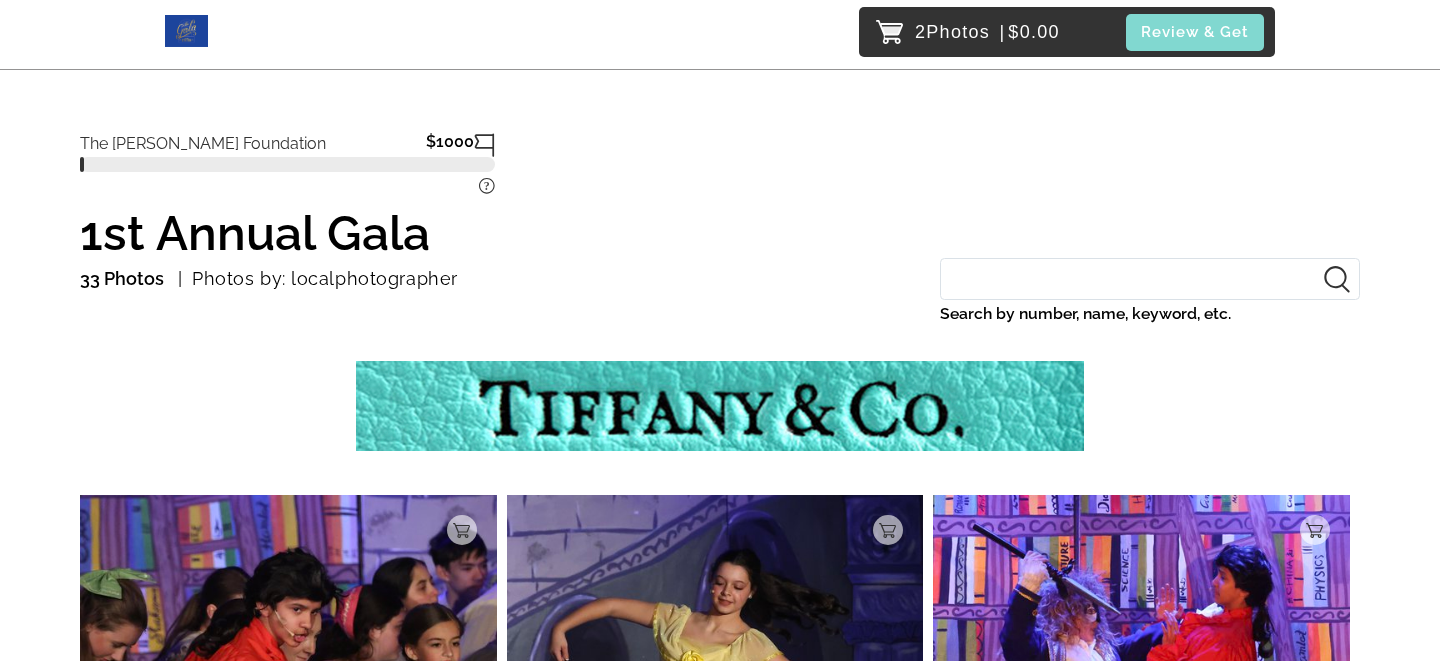 scroll, scrollTop: 0, scrollLeft: 0, axis: both 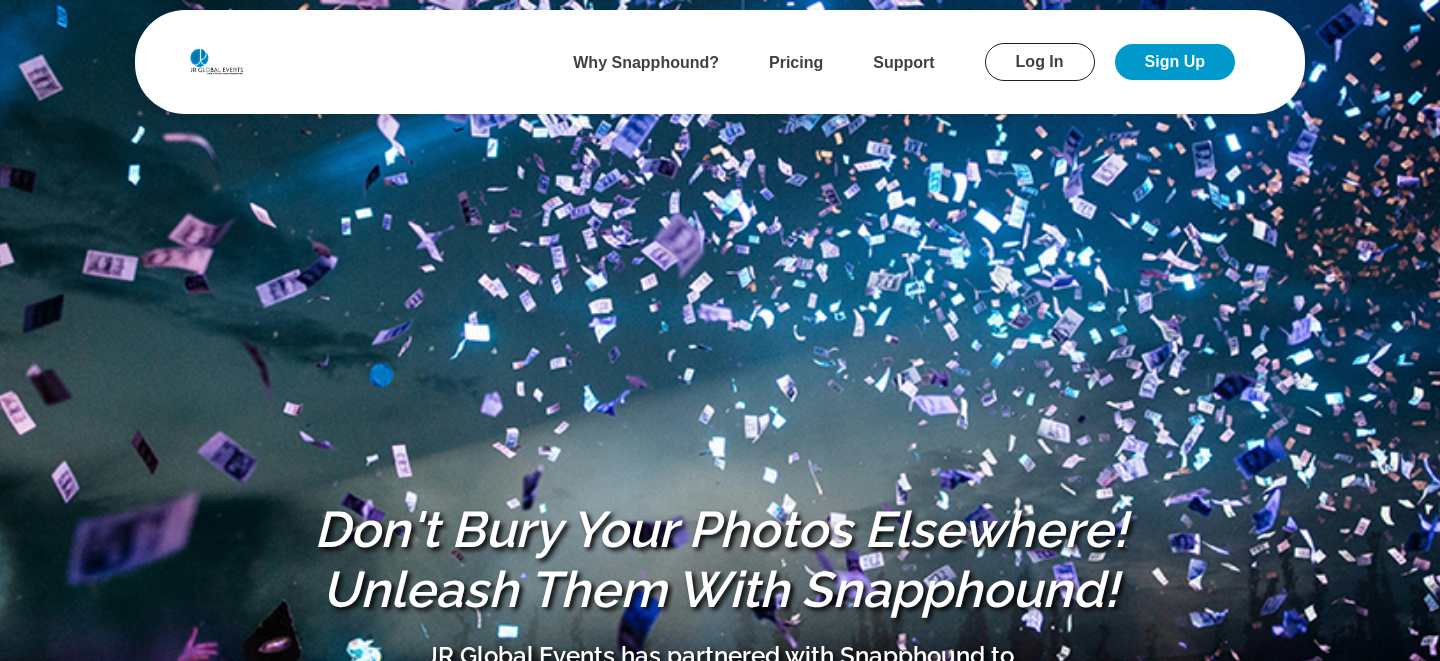 click on "Don't Bury Your Photos Elsewhere! Unleash Them With Snapphound! JR Global Events has partnered with Snapphound to transform photo engagement into new revenue oppotunities. Sign Up" at bounding box center [720, 569] 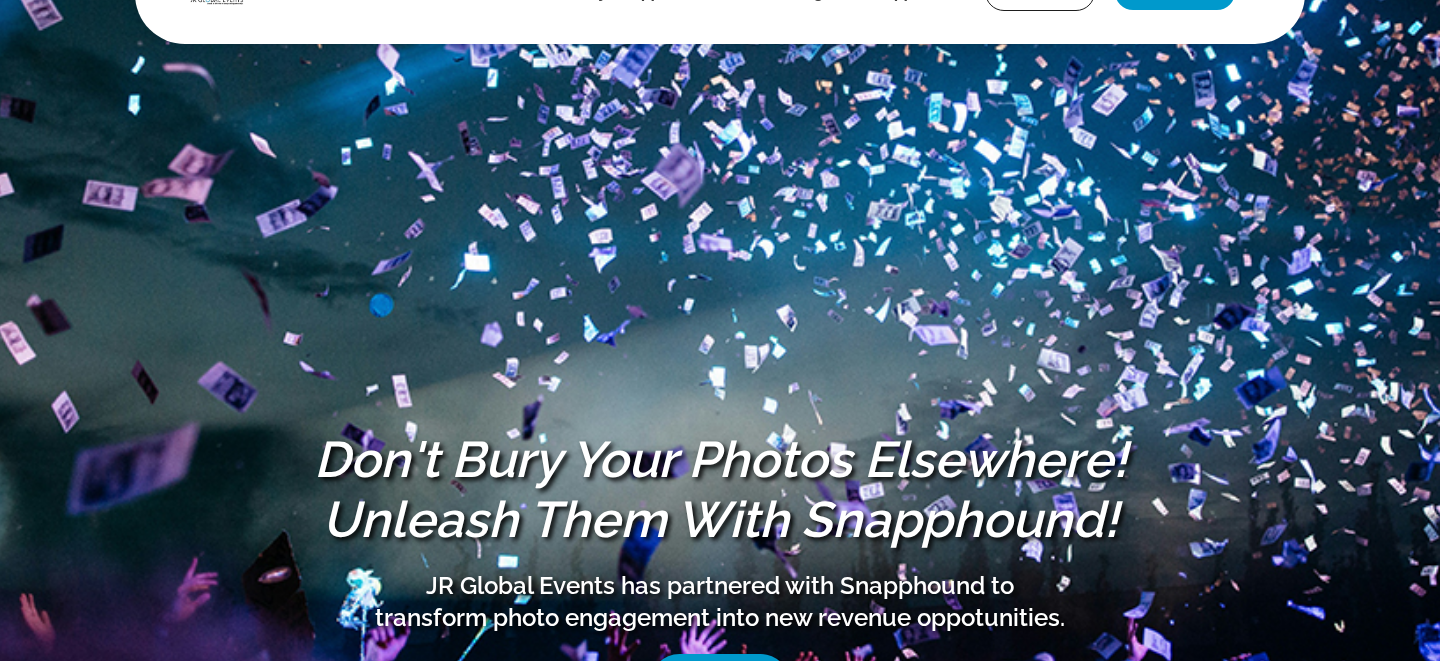 scroll, scrollTop: 0, scrollLeft: 0, axis: both 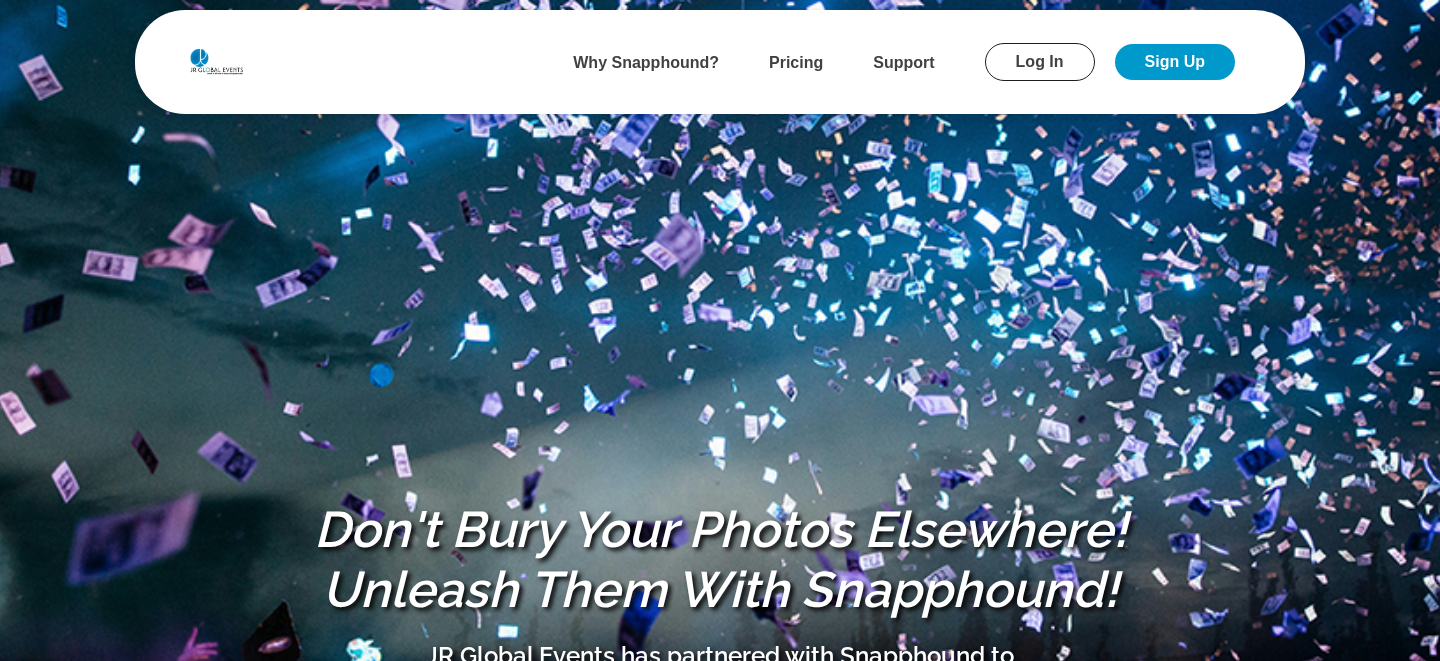 click on "Log In" at bounding box center (1040, 62) 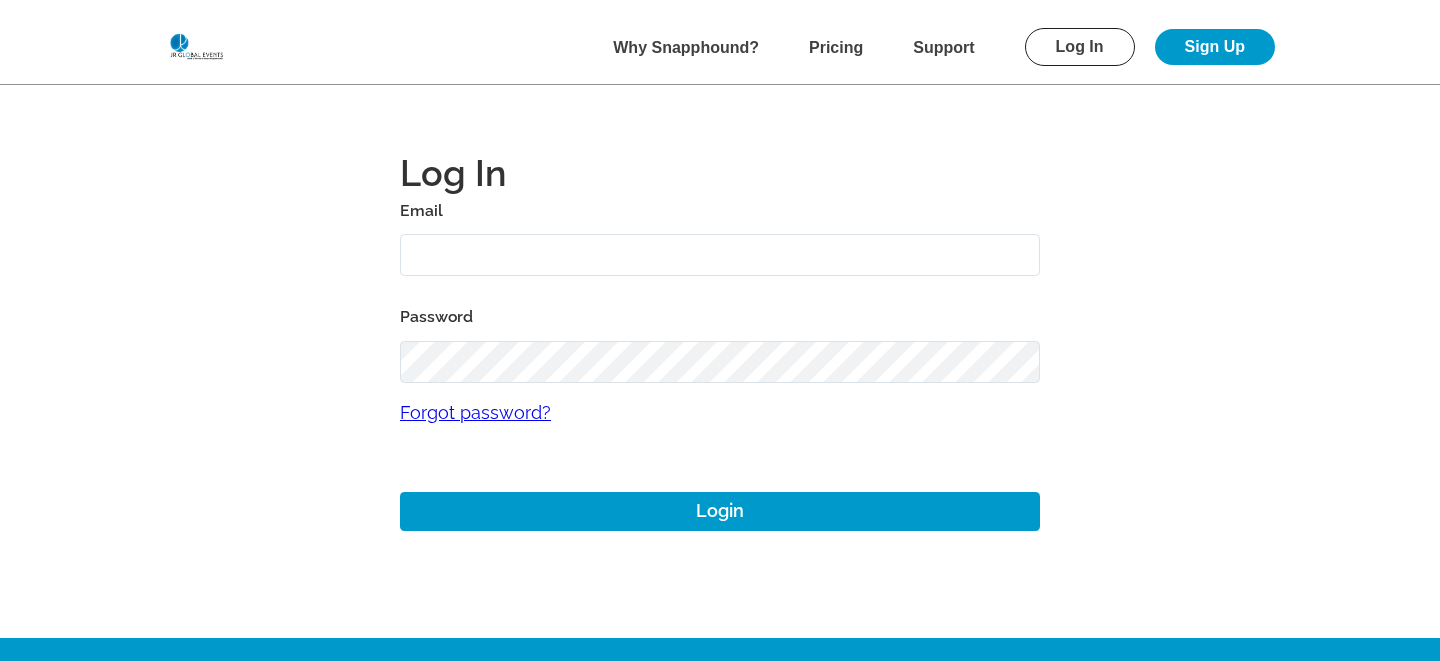 click at bounding box center [720, 255] 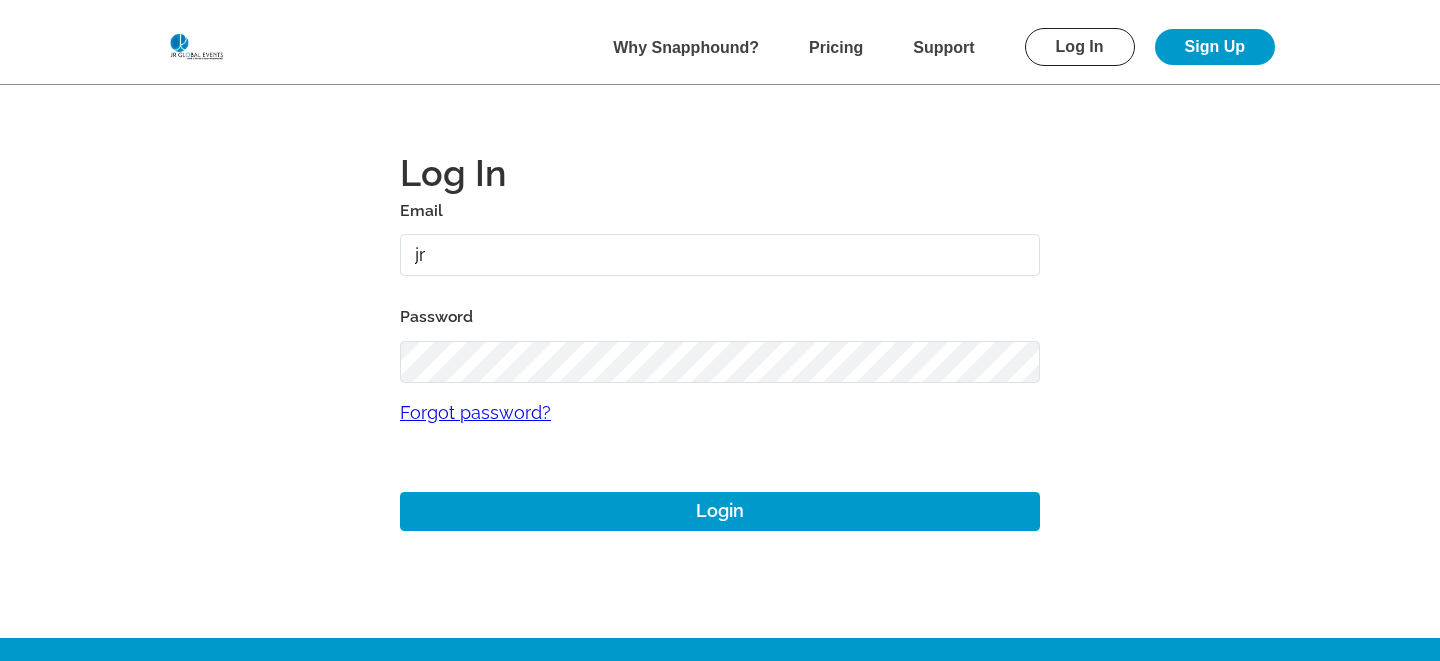 type on "j" 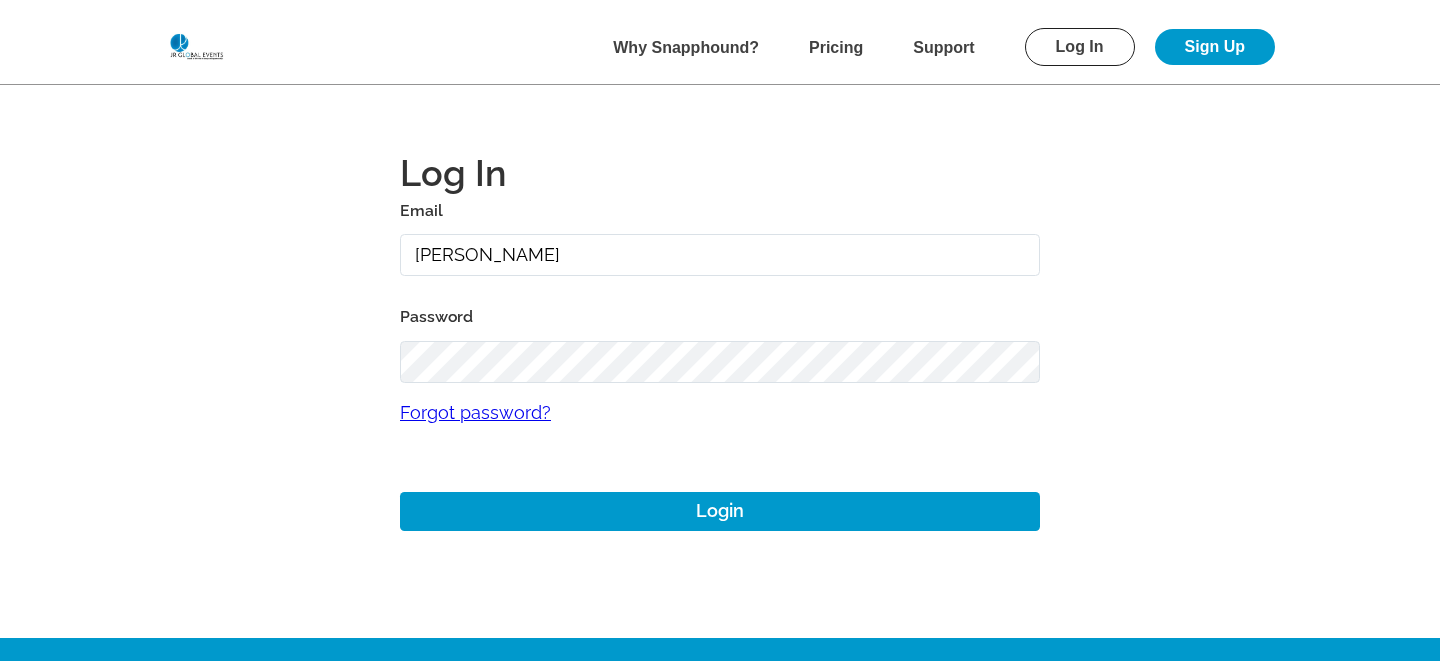 type on "mike+jrevent@snapphound.com" 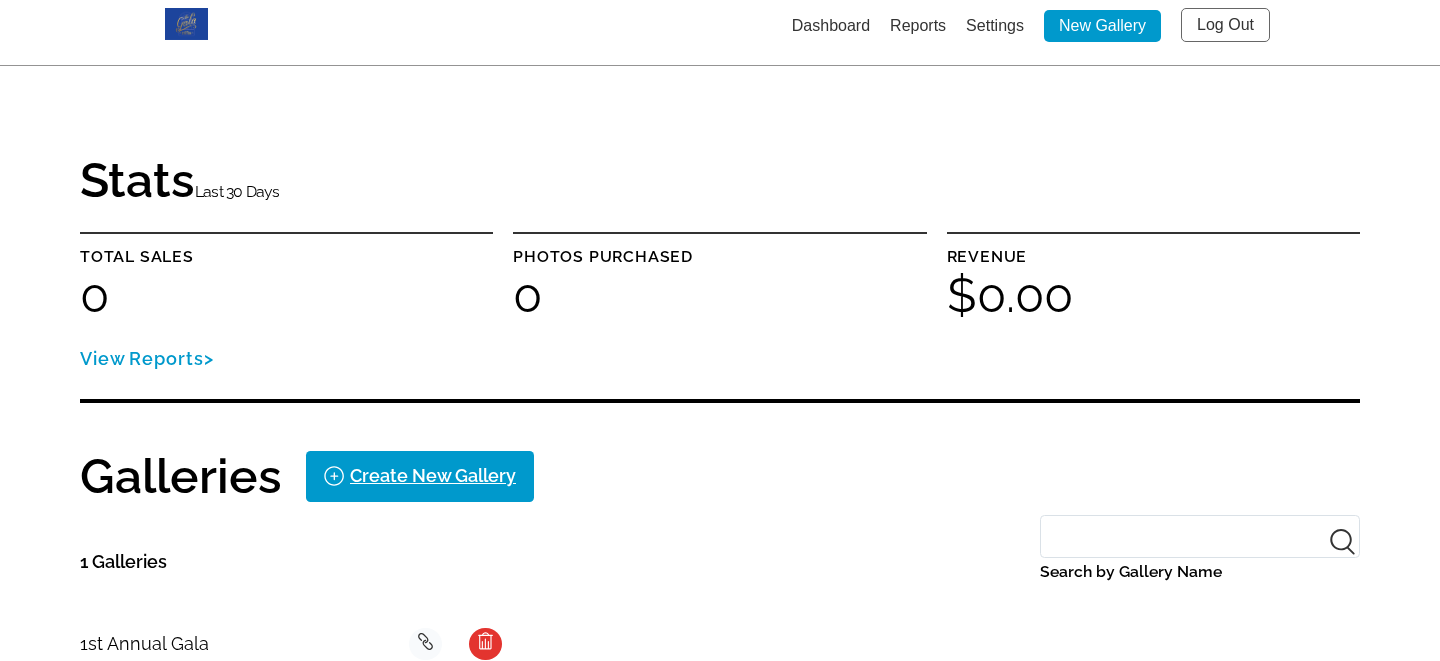 scroll, scrollTop: 0, scrollLeft: 0, axis: both 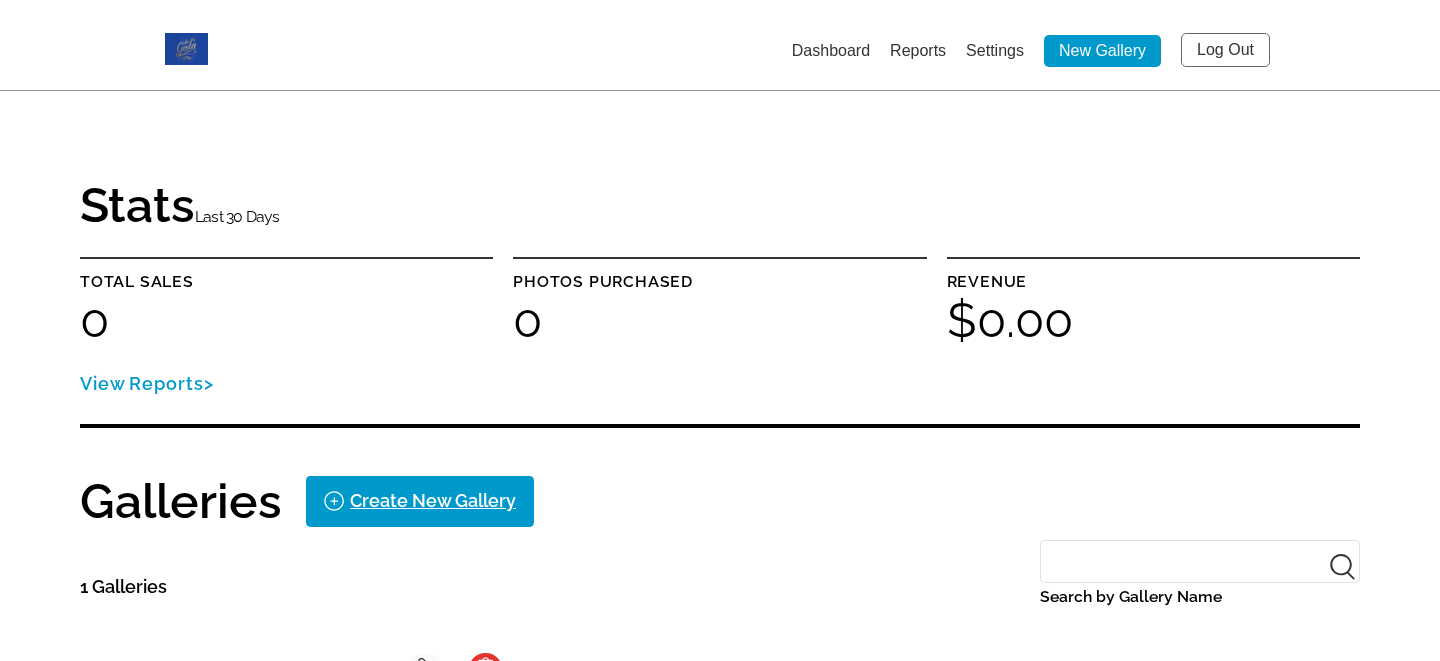 click on "Settings" at bounding box center [995, 50] 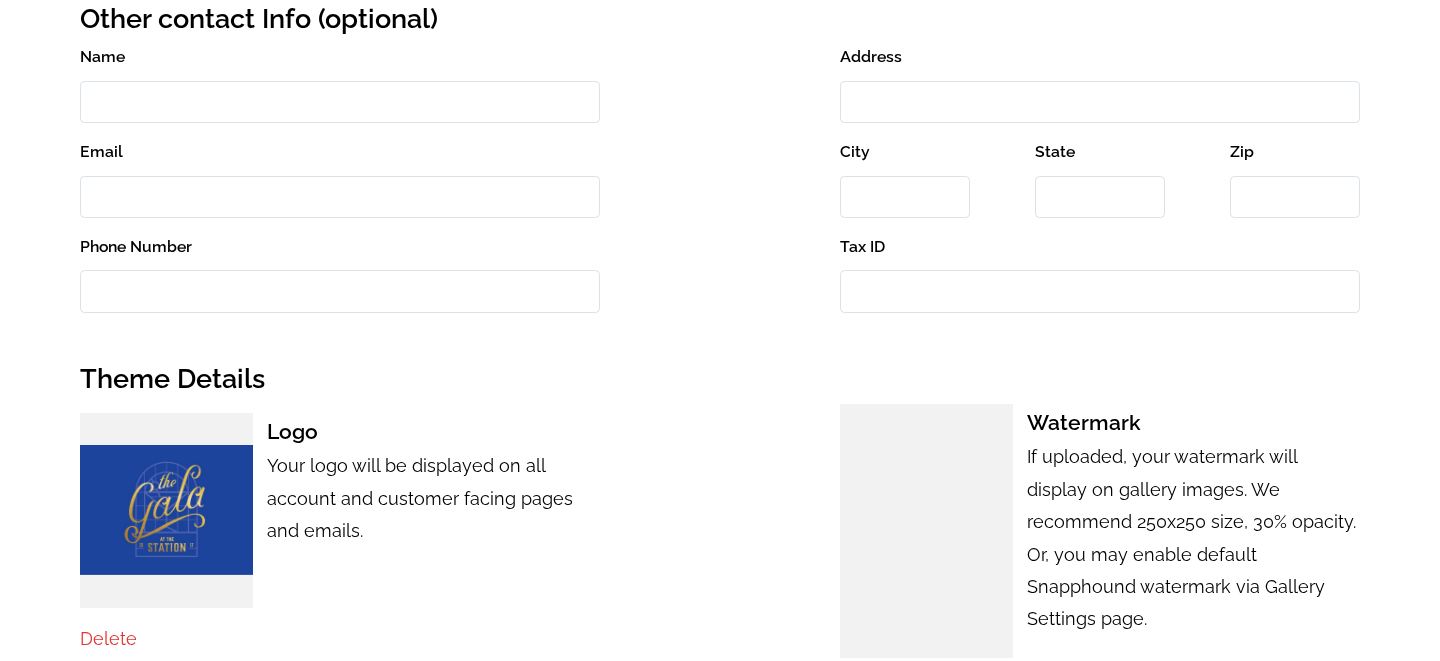 scroll, scrollTop: 871, scrollLeft: 0, axis: vertical 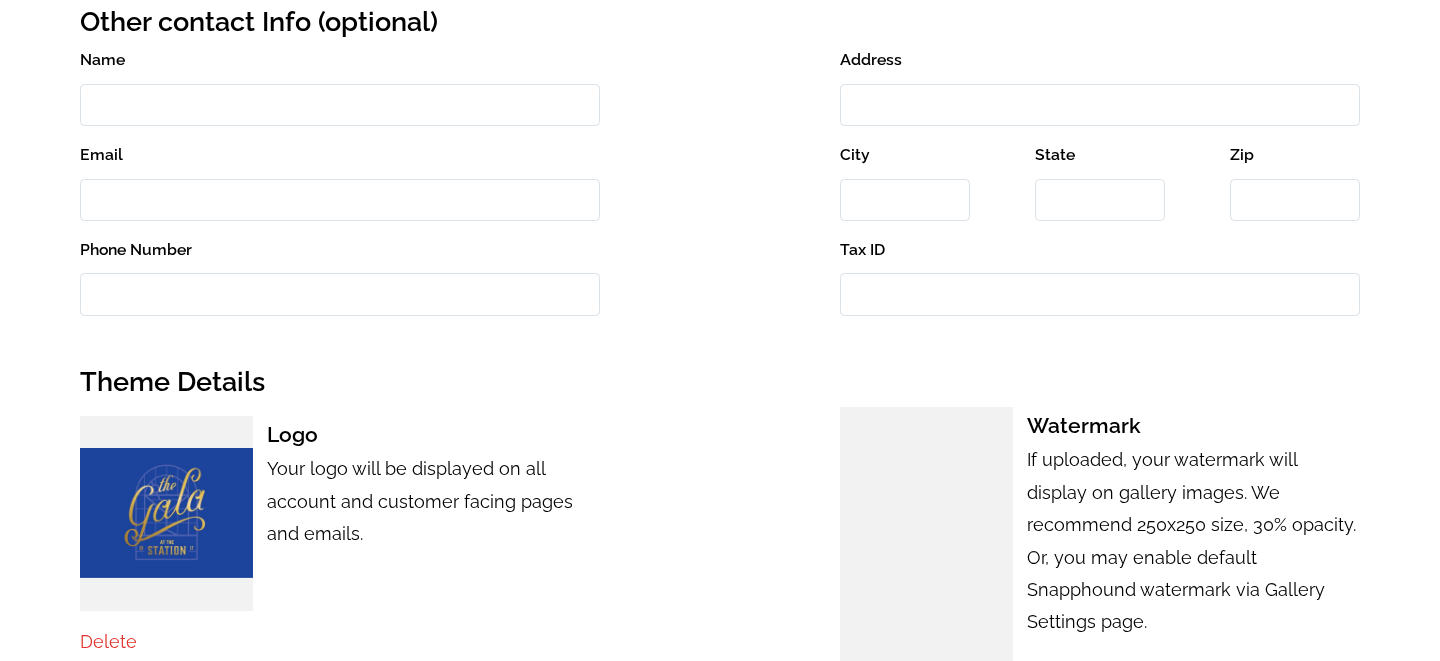 click on "Tax ID" at bounding box center (1100, 294) 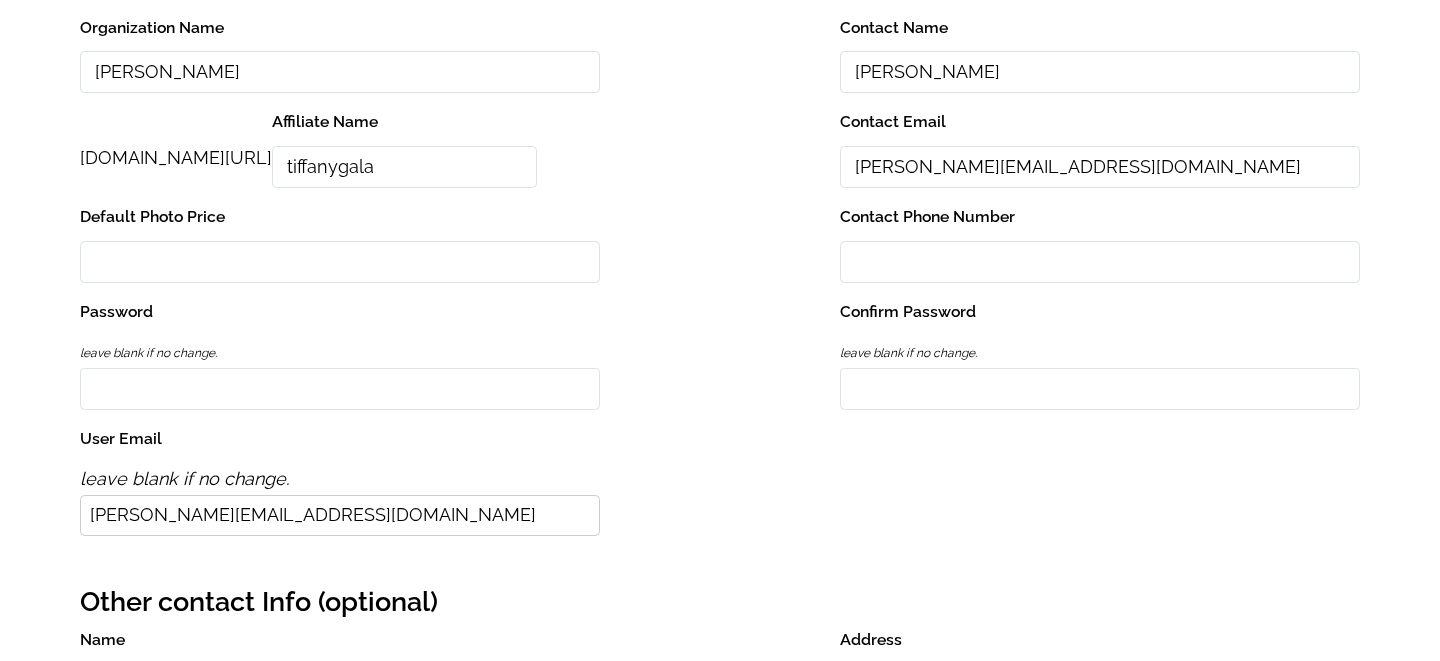 scroll, scrollTop: 0, scrollLeft: 0, axis: both 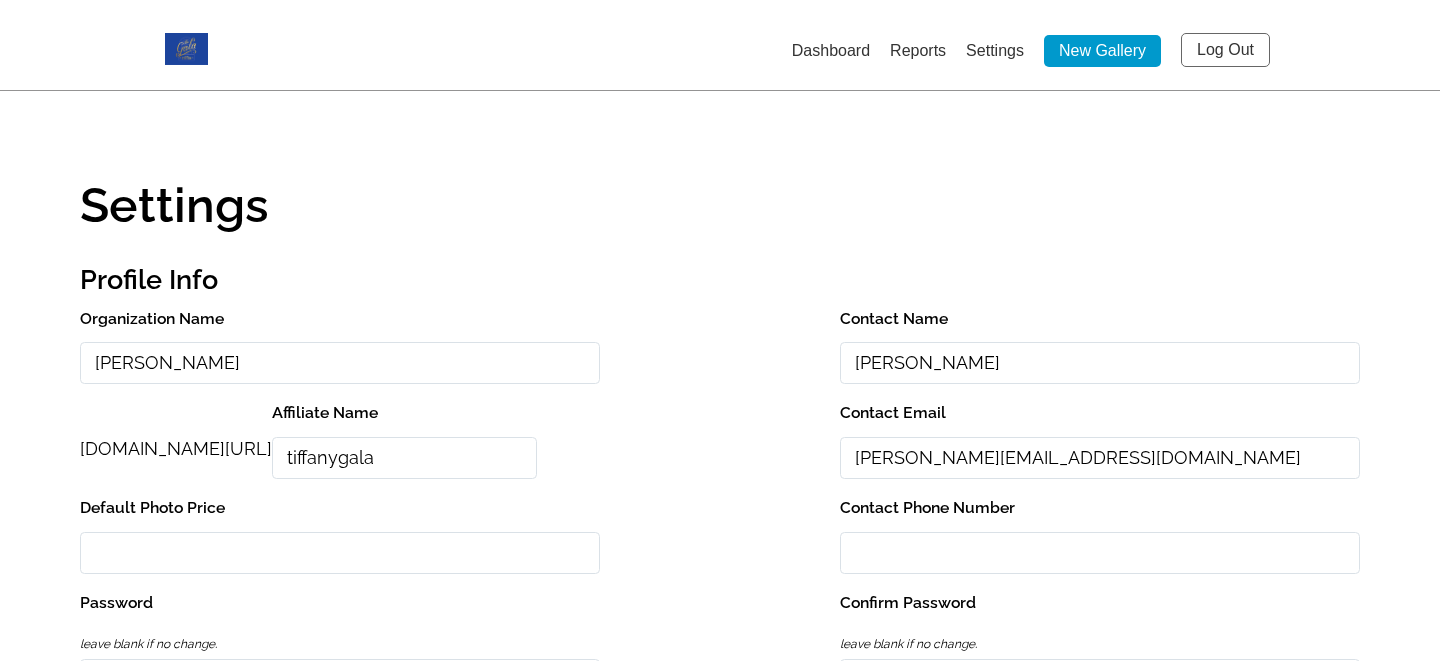 click on "Dashboard" at bounding box center [831, 50] 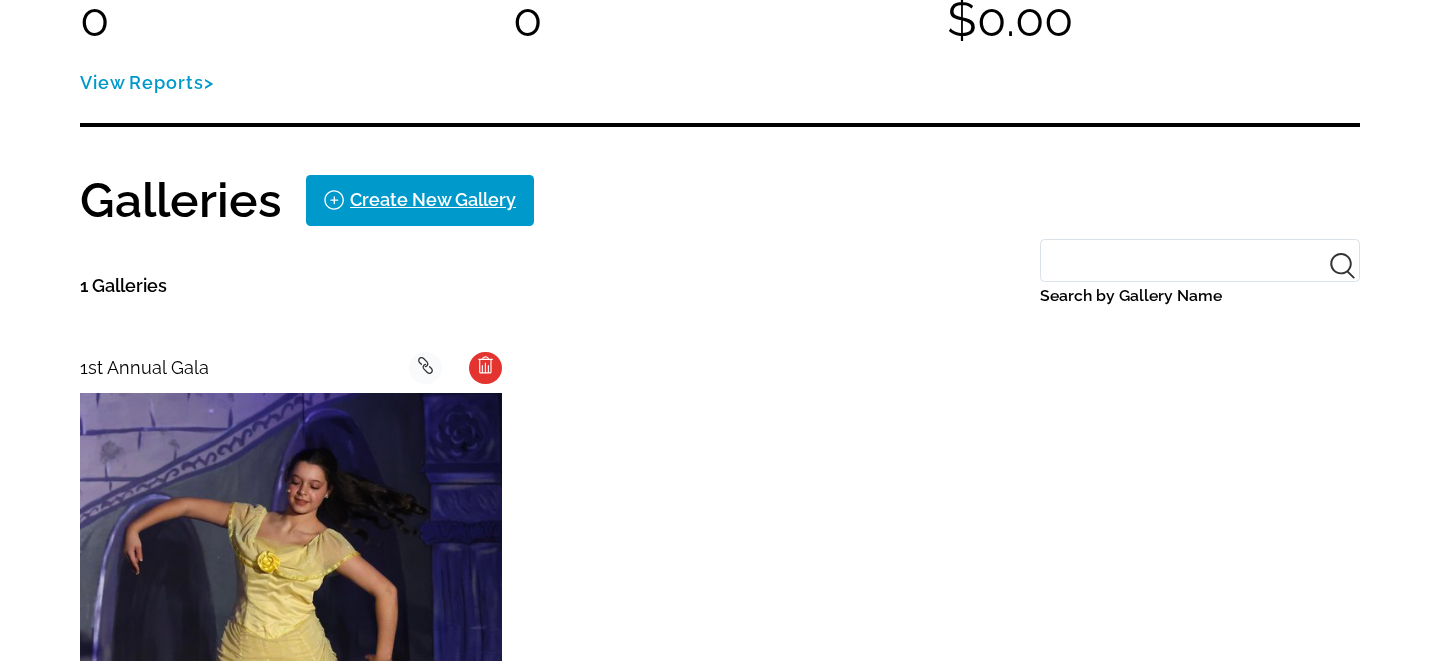 scroll, scrollTop: 302, scrollLeft: 0, axis: vertical 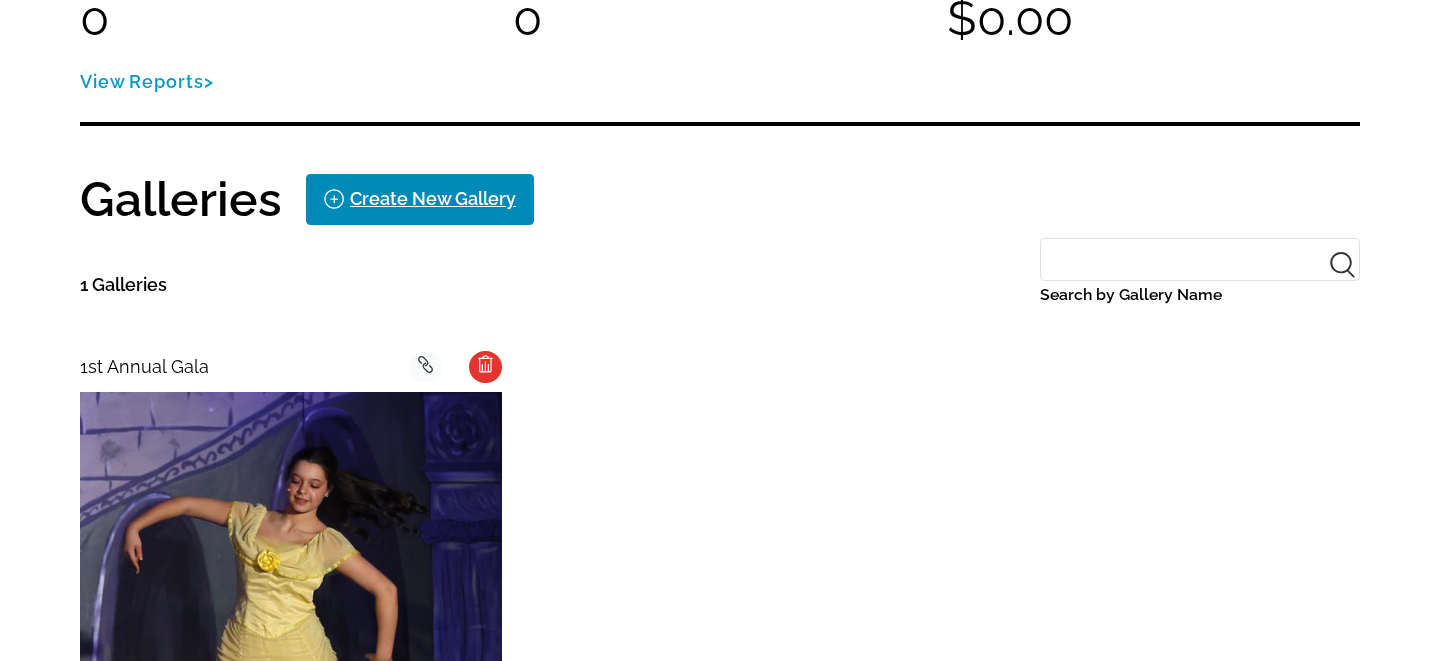 click on "Create New Gallery" at bounding box center [433, 199] 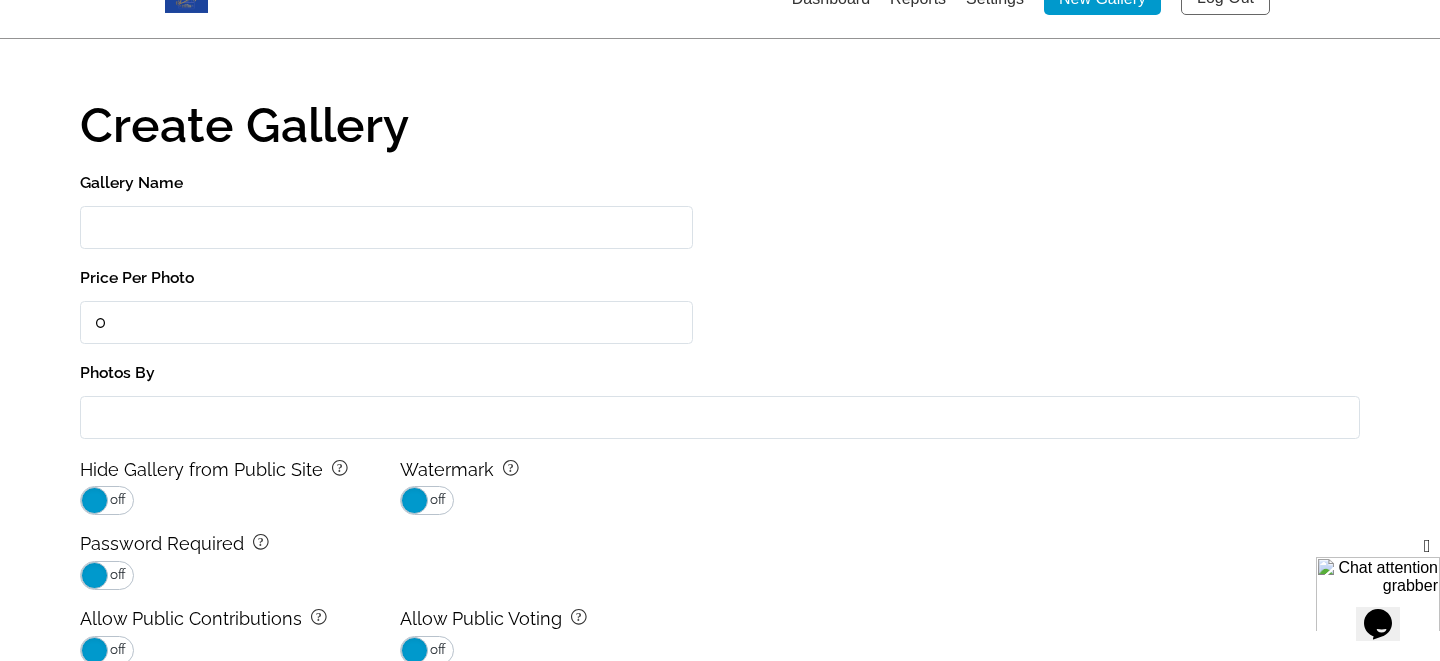 scroll, scrollTop: 0, scrollLeft: 0, axis: both 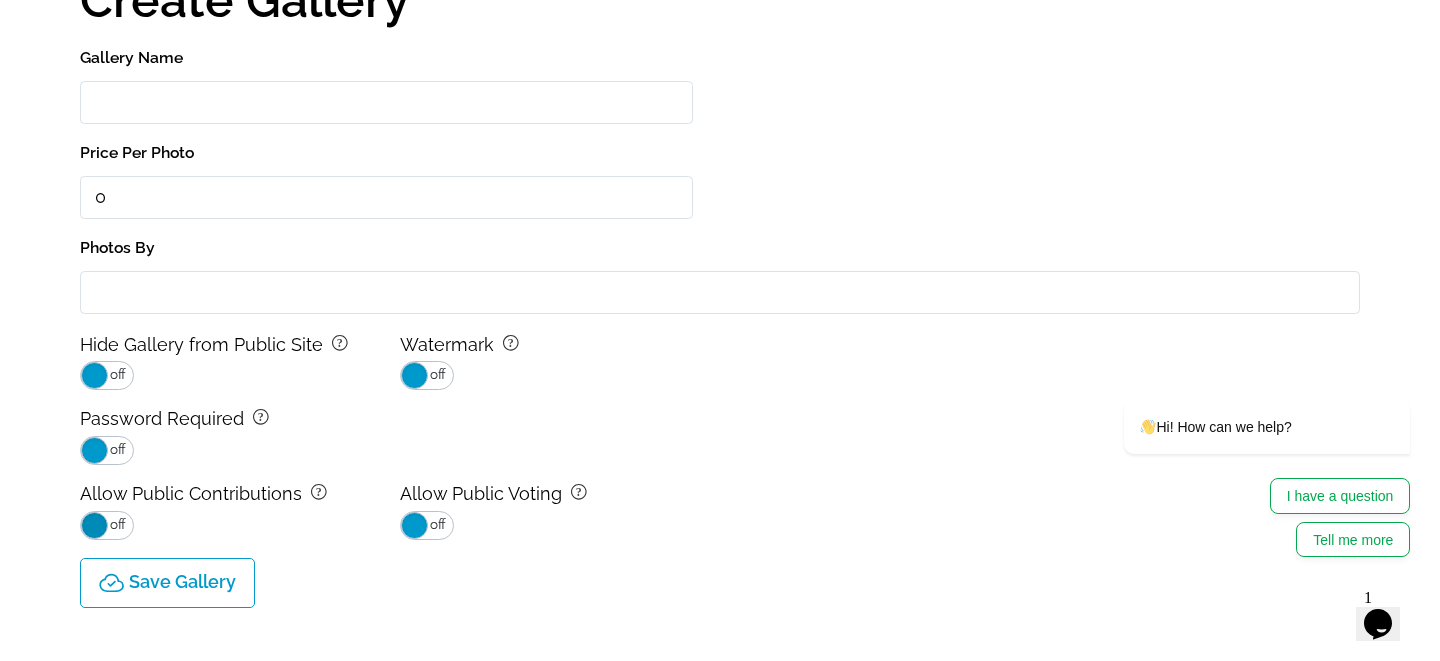 click at bounding box center [94, 525] 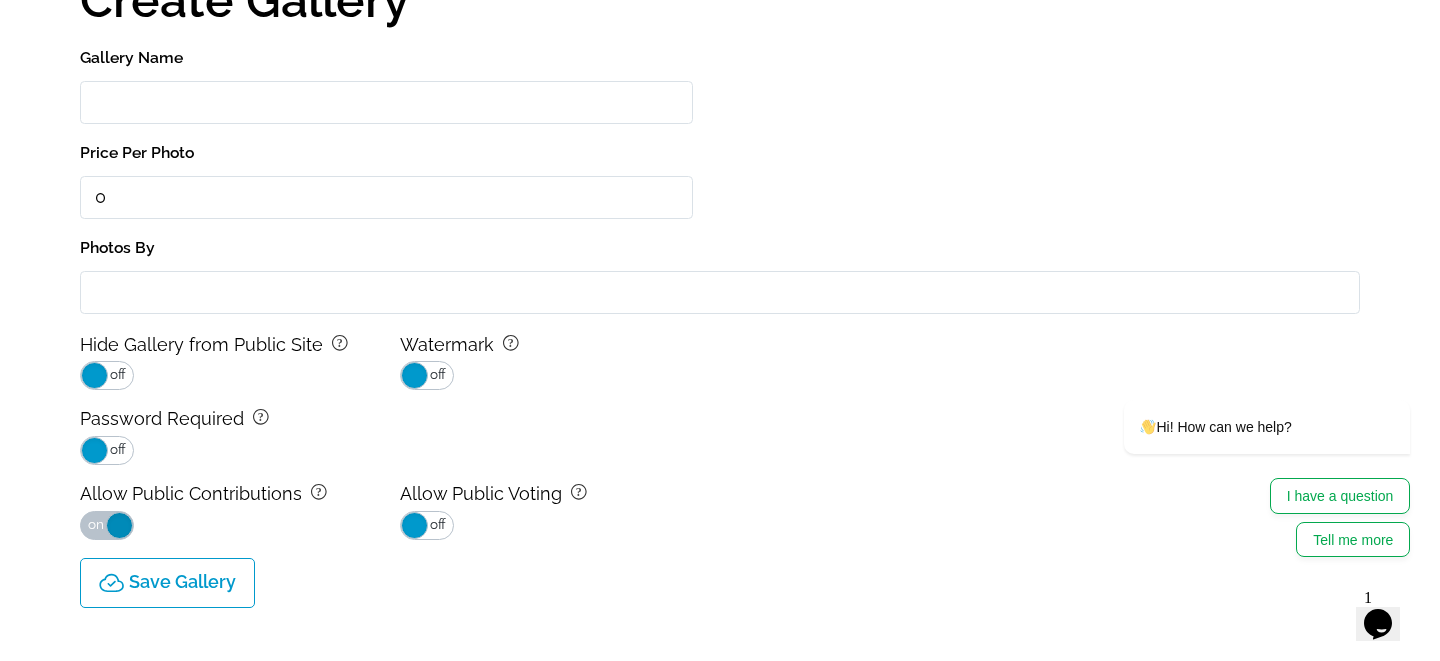 click at bounding box center [119, 525] 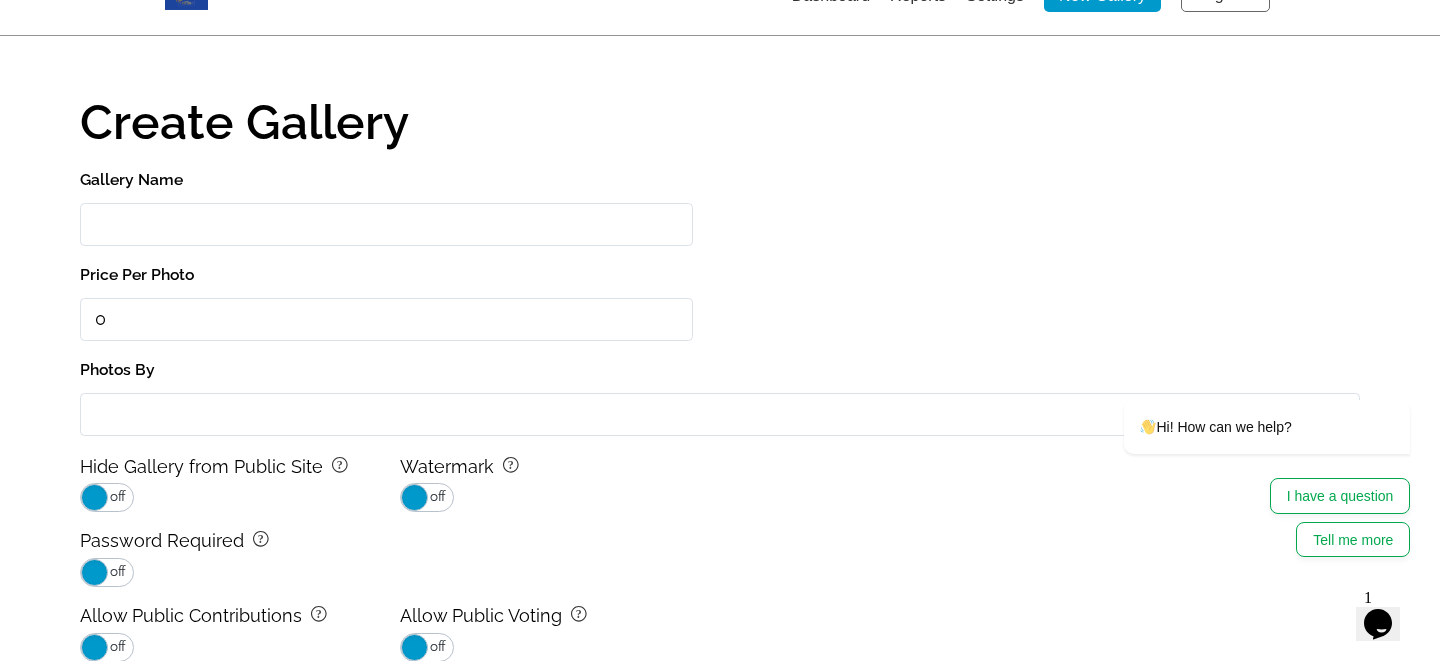 scroll, scrollTop: 0, scrollLeft: 0, axis: both 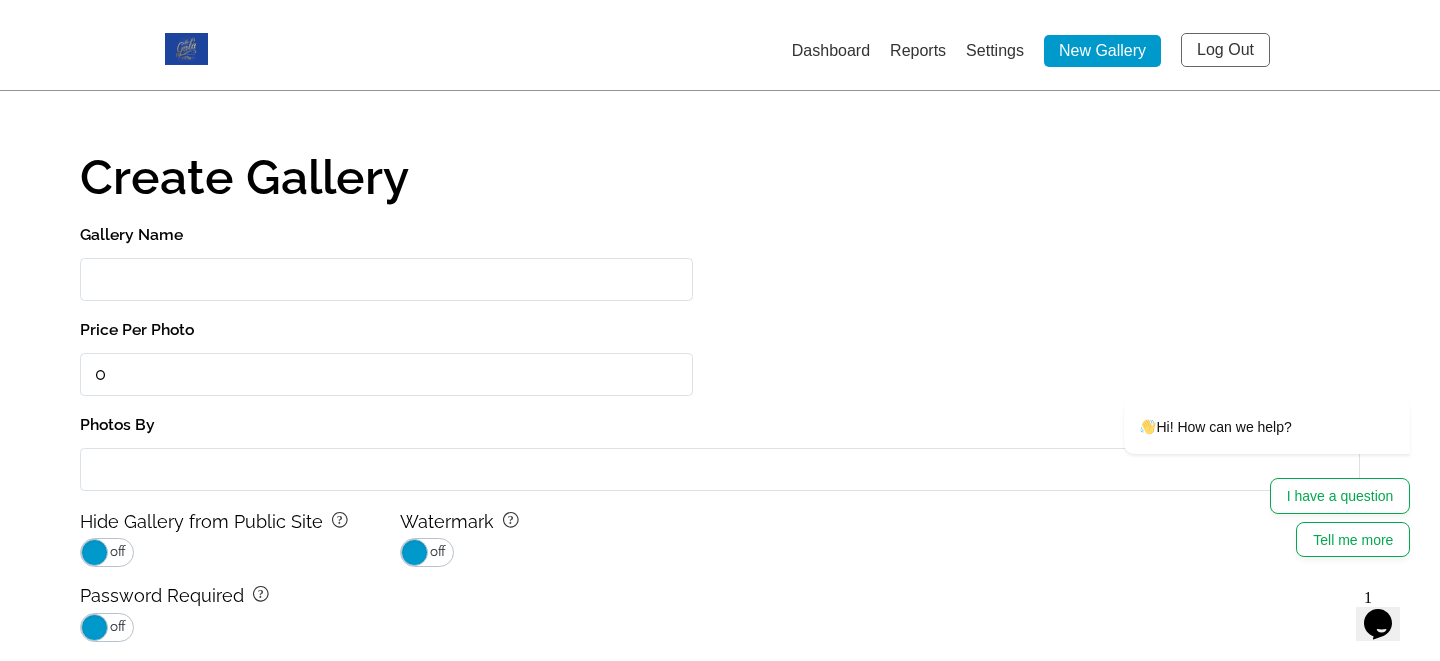 click on "Dashboard" at bounding box center [831, 50] 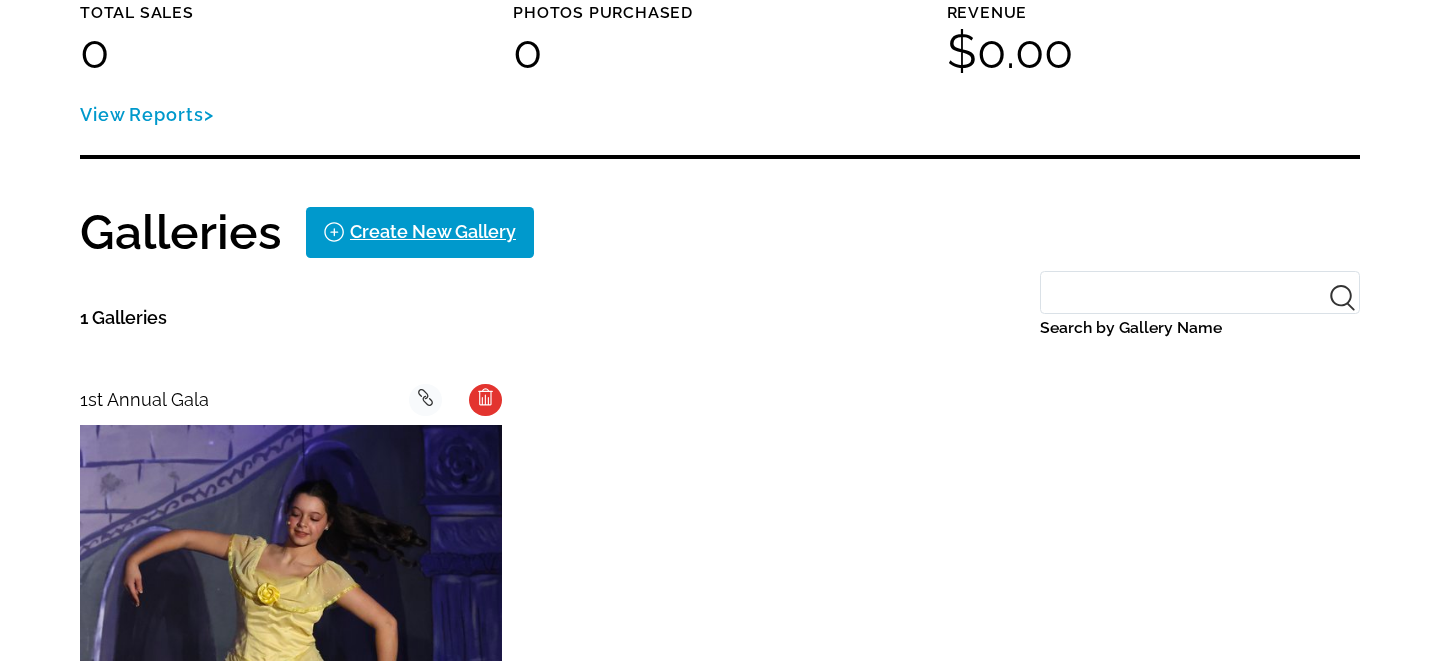 scroll, scrollTop: 304, scrollLeft: 0, axis: vertical 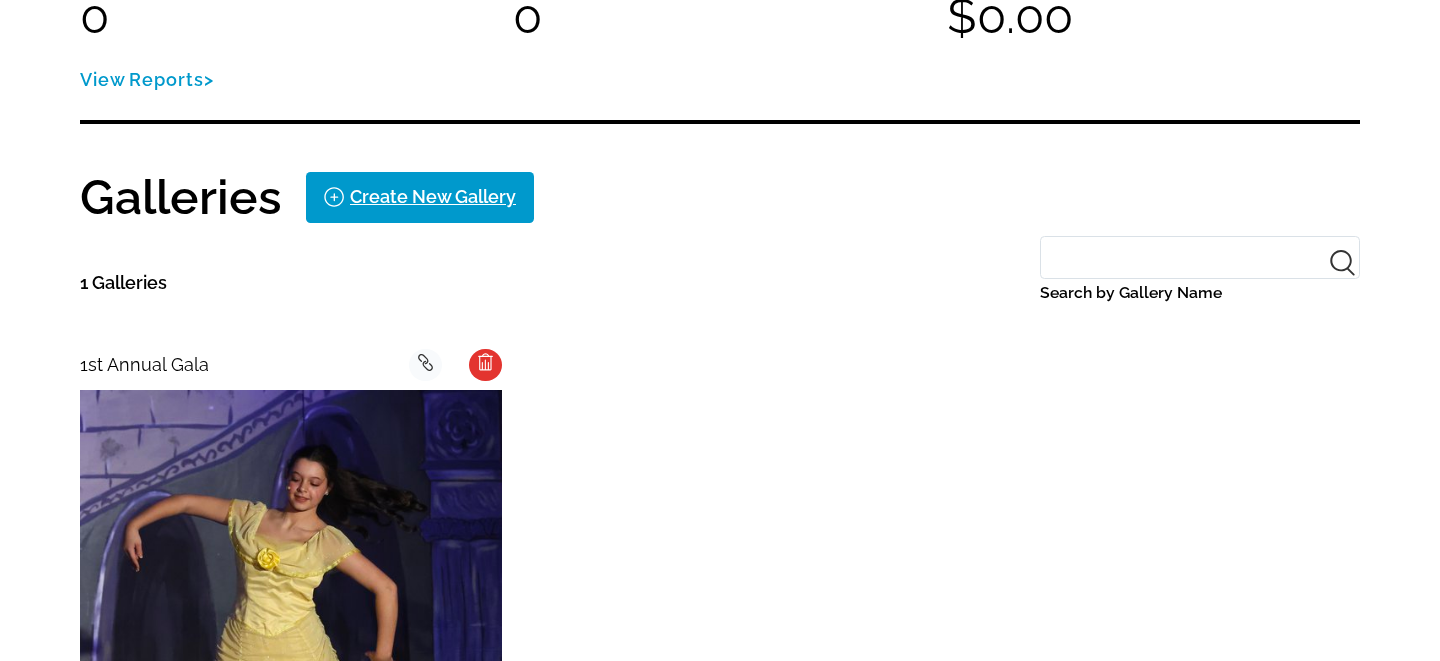 click at bounding box center [291, 655] 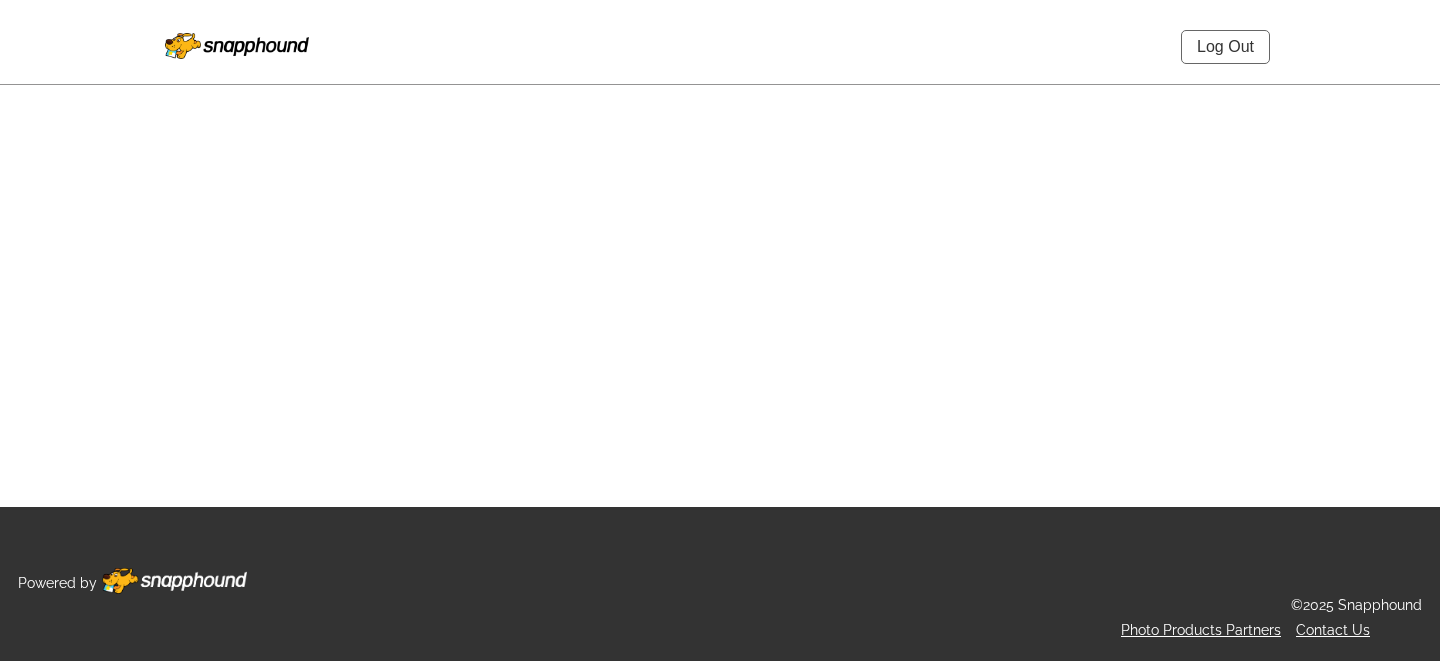scroll, scrollTop: 0, scrollLeft: 0, axis: both 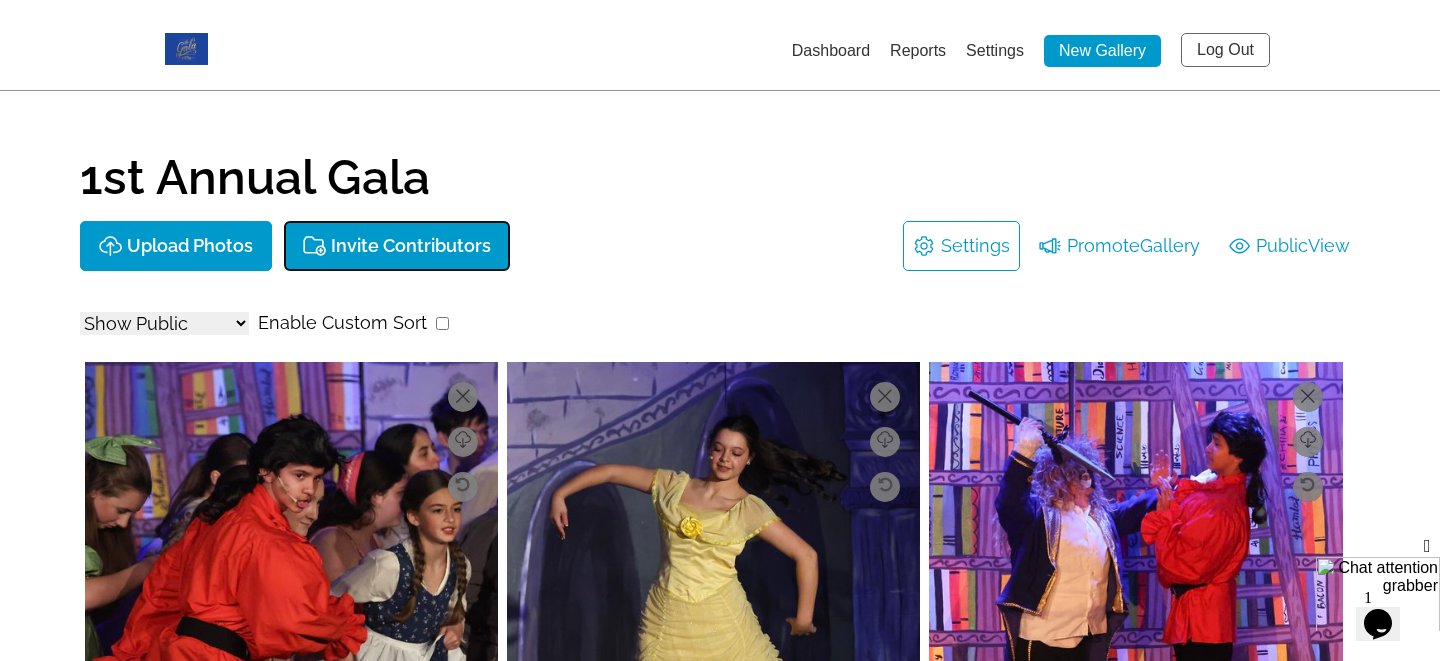 click on "Invite Contributors" at bounding box center [411, 246] 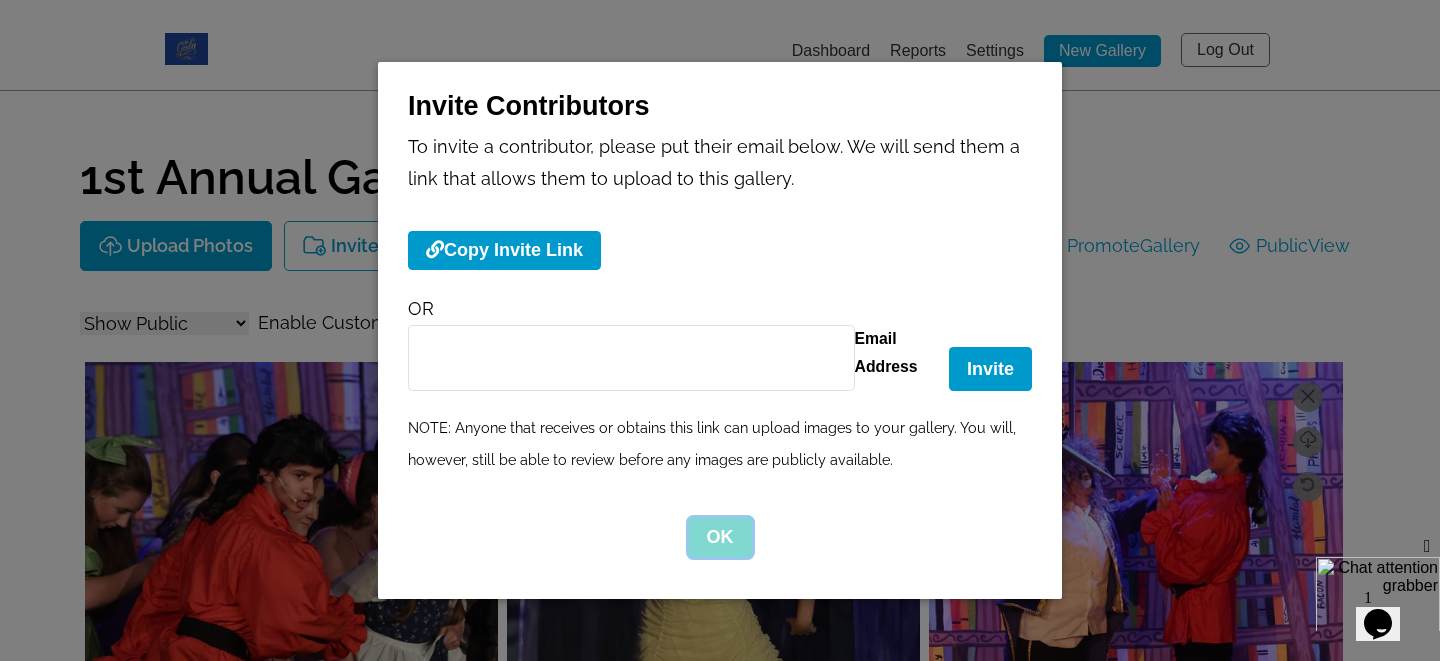 click on "OK" 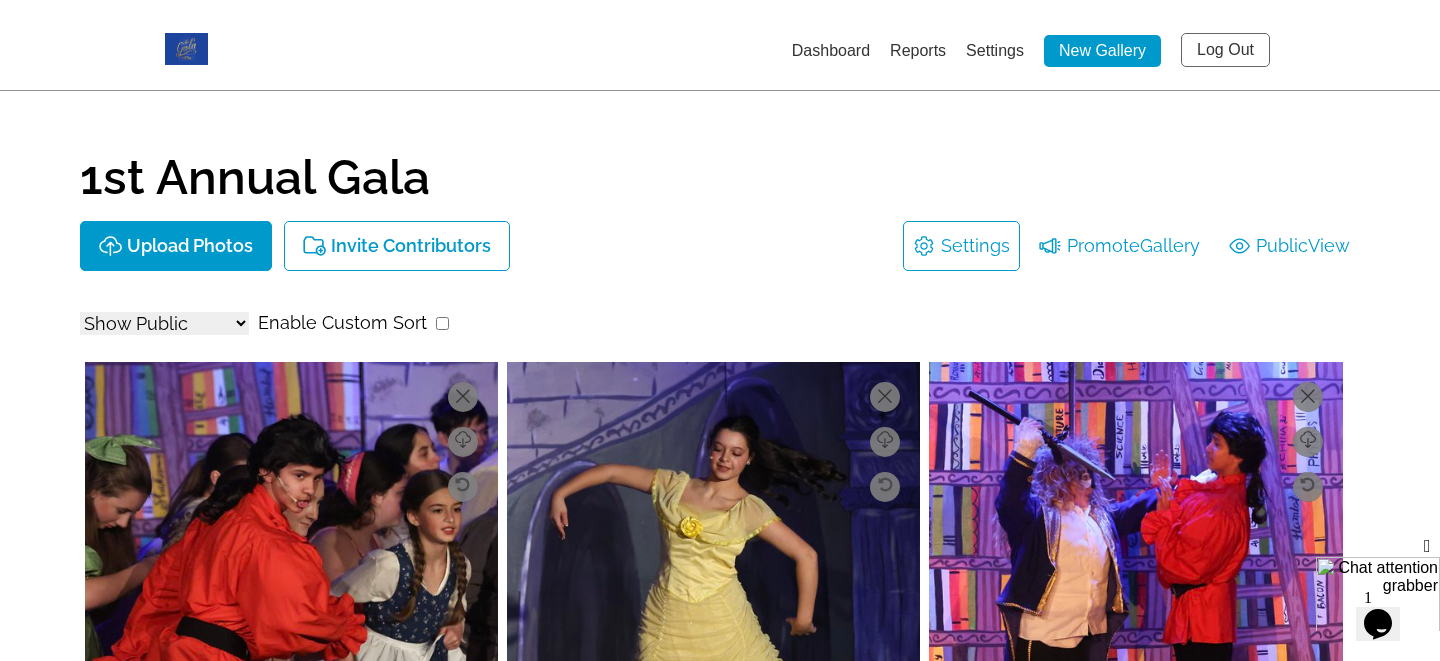click on "Show All Show Public Show Non-Public" at bounding box center (164, 323) 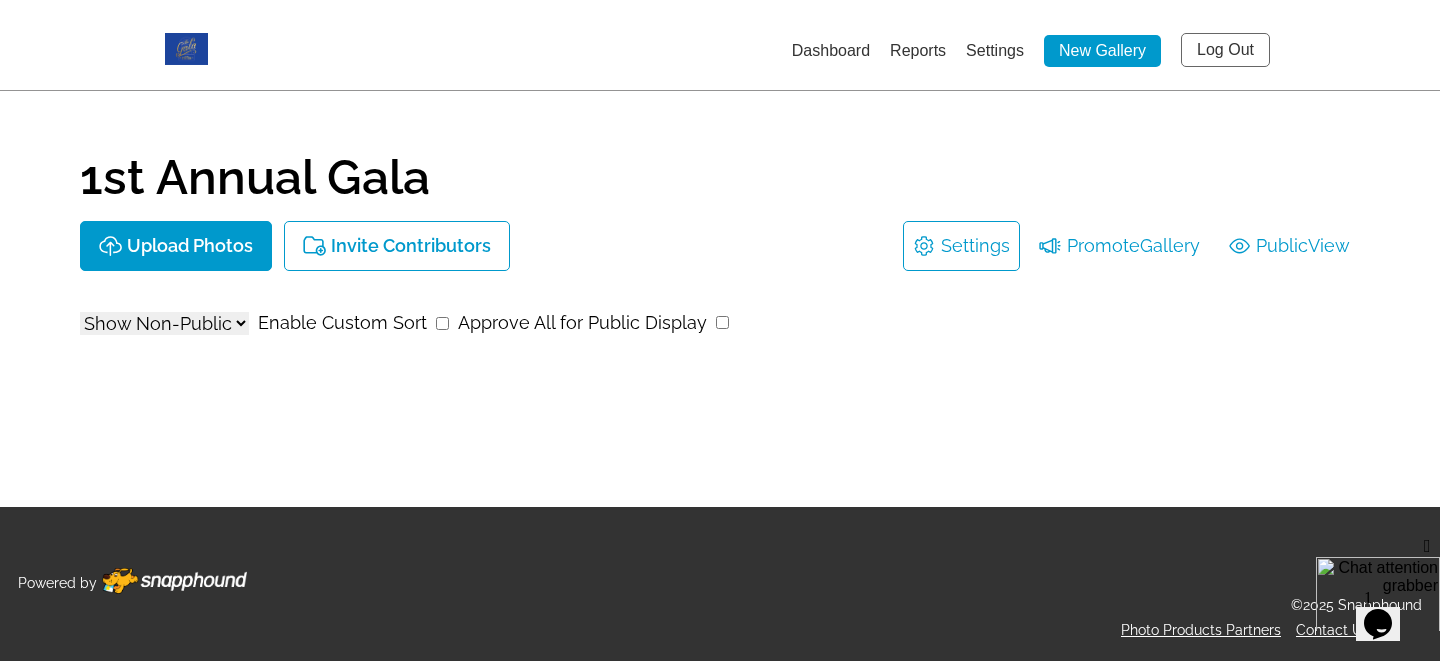 click on "Show All Show Public Show Non-Public" at bounding box center (164, 323) 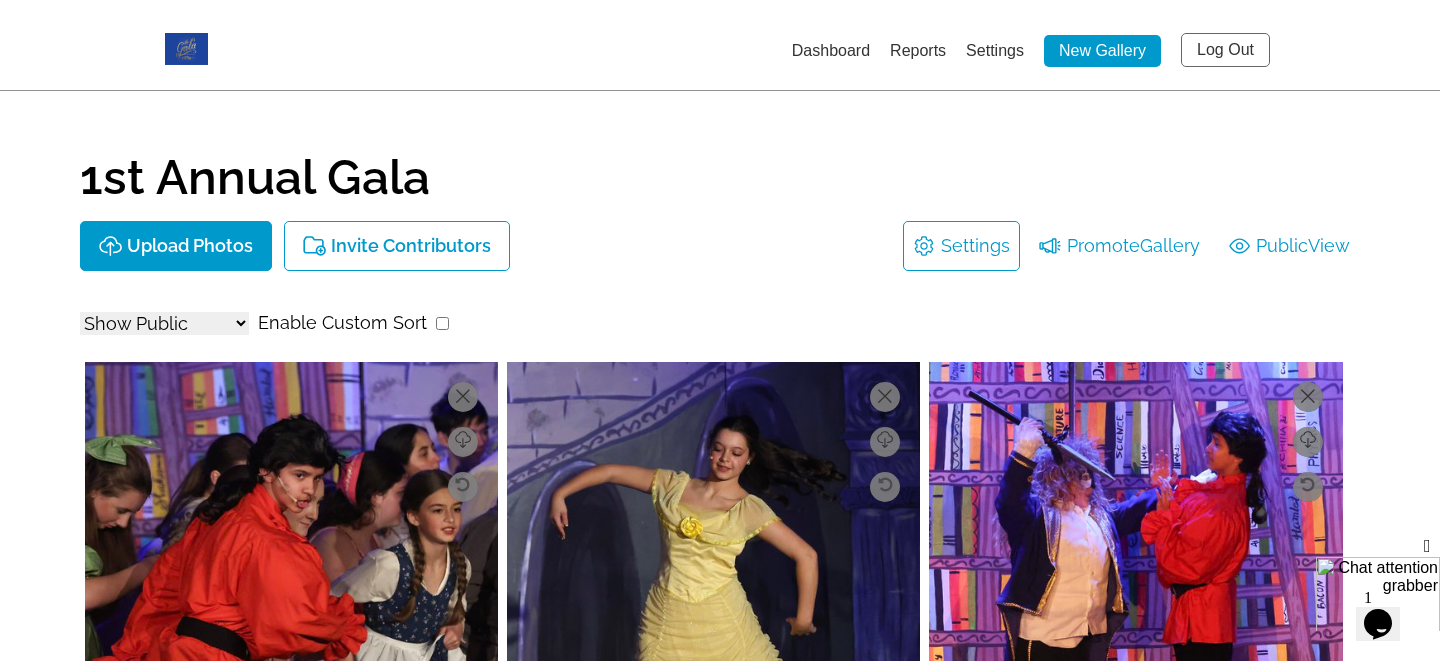 click on "Show All Show Public Show Non-Public" at bounding box center [164, 323] 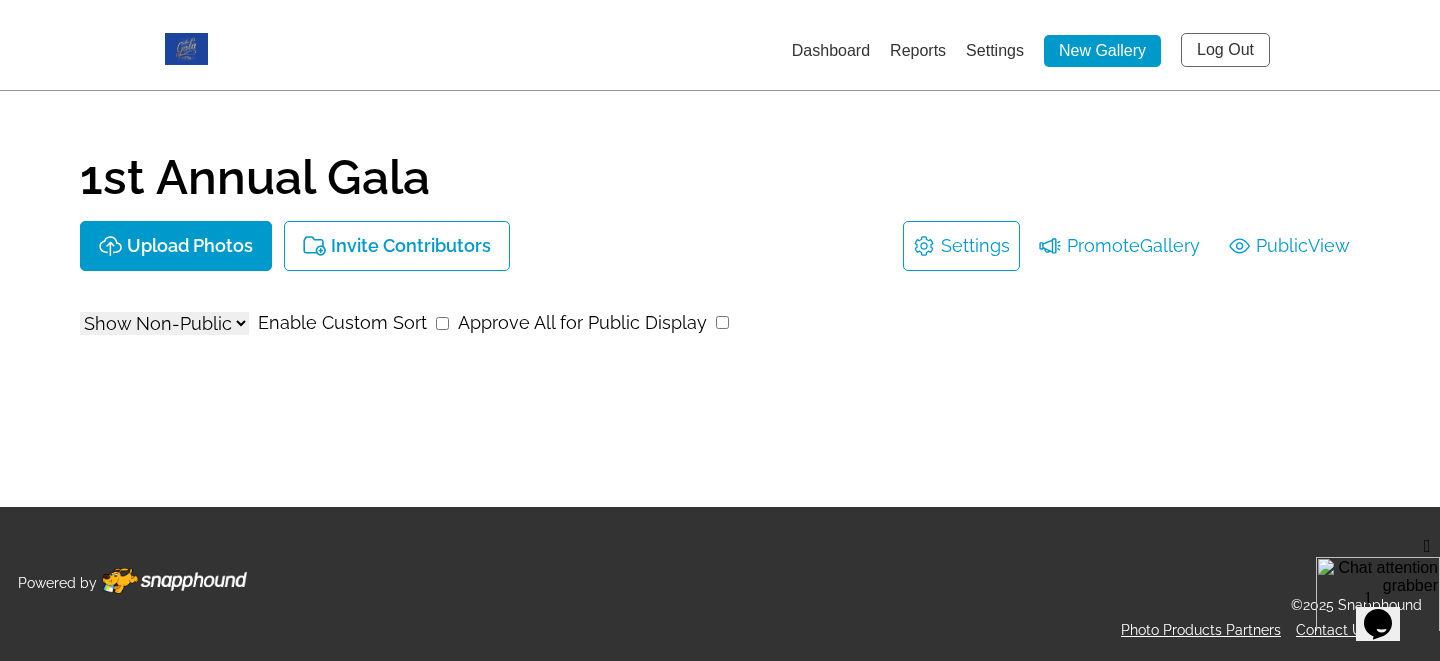 click on "Show All Show Public Show Non-Public" at bounding box center [164, 323] 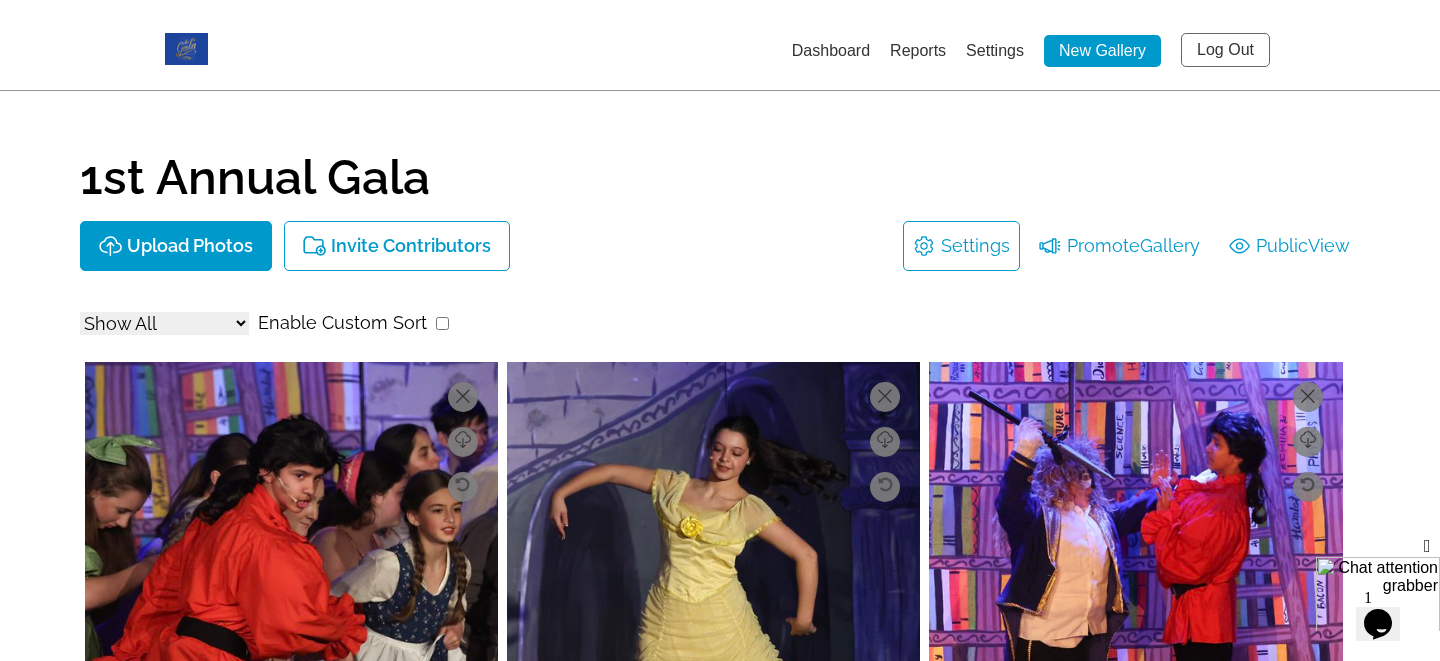 click on "Settings" at bounding box center (975, 246) 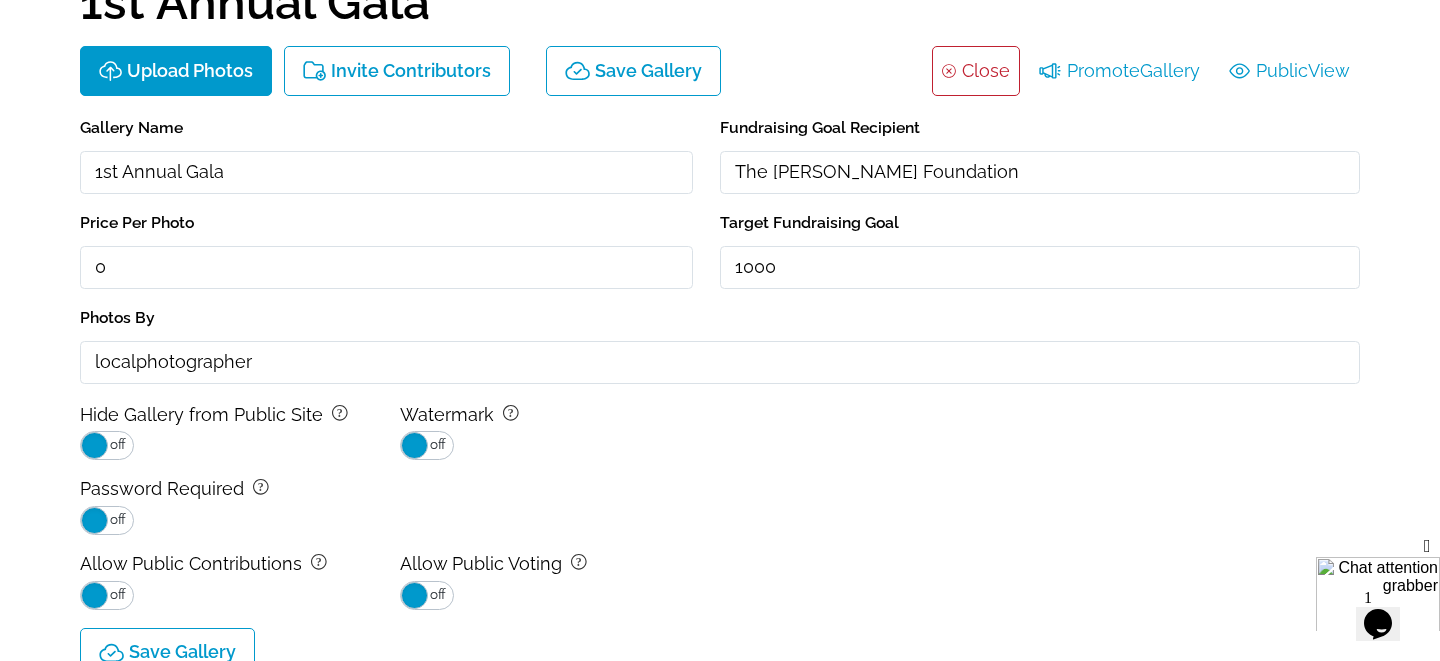 scroll, scrollTop: 170, scrollLeft: 0, axis: vertical 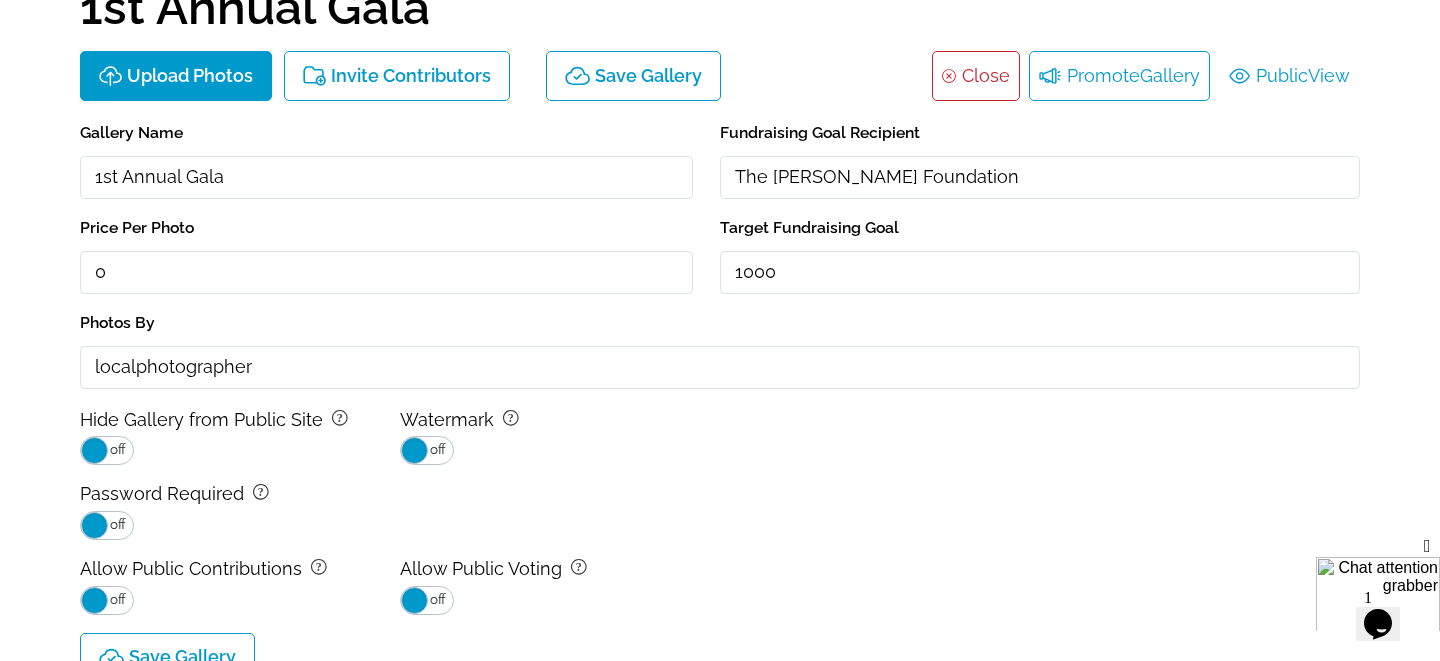 click on "Promote  Gallery" at bounding box center [1119, 76] 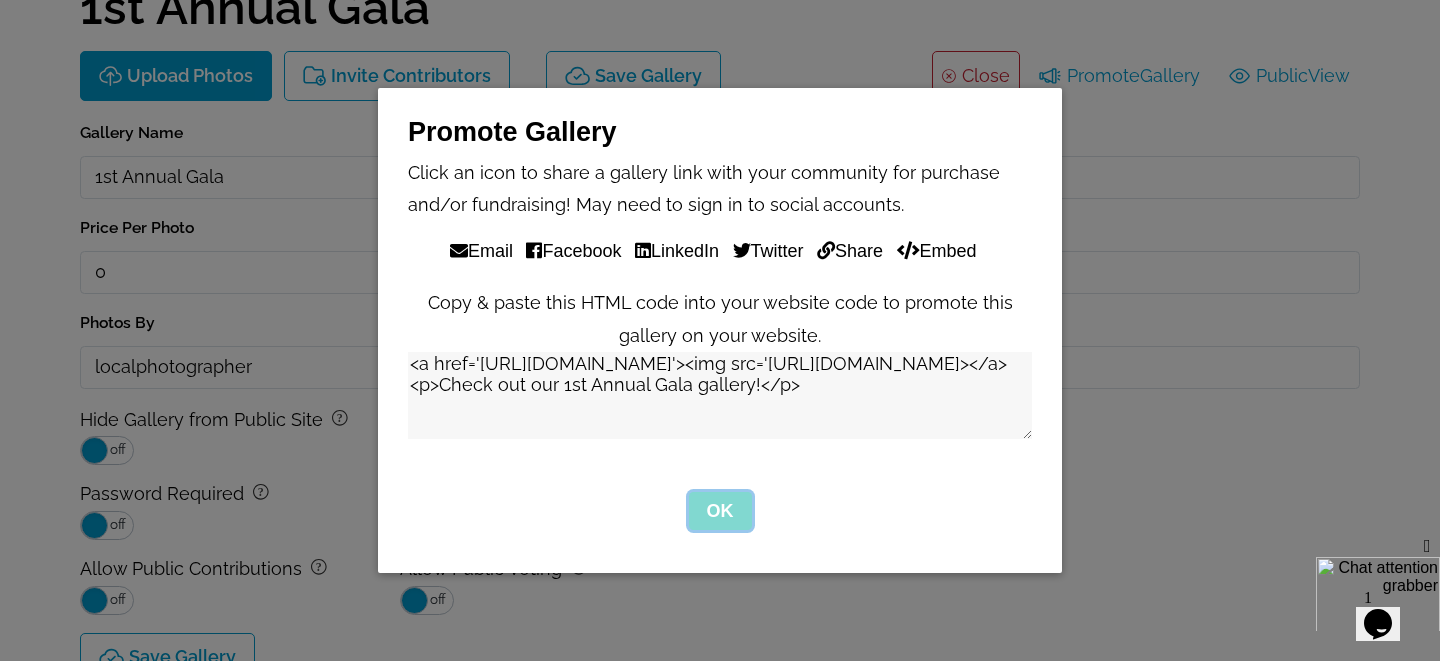 click on "OK" 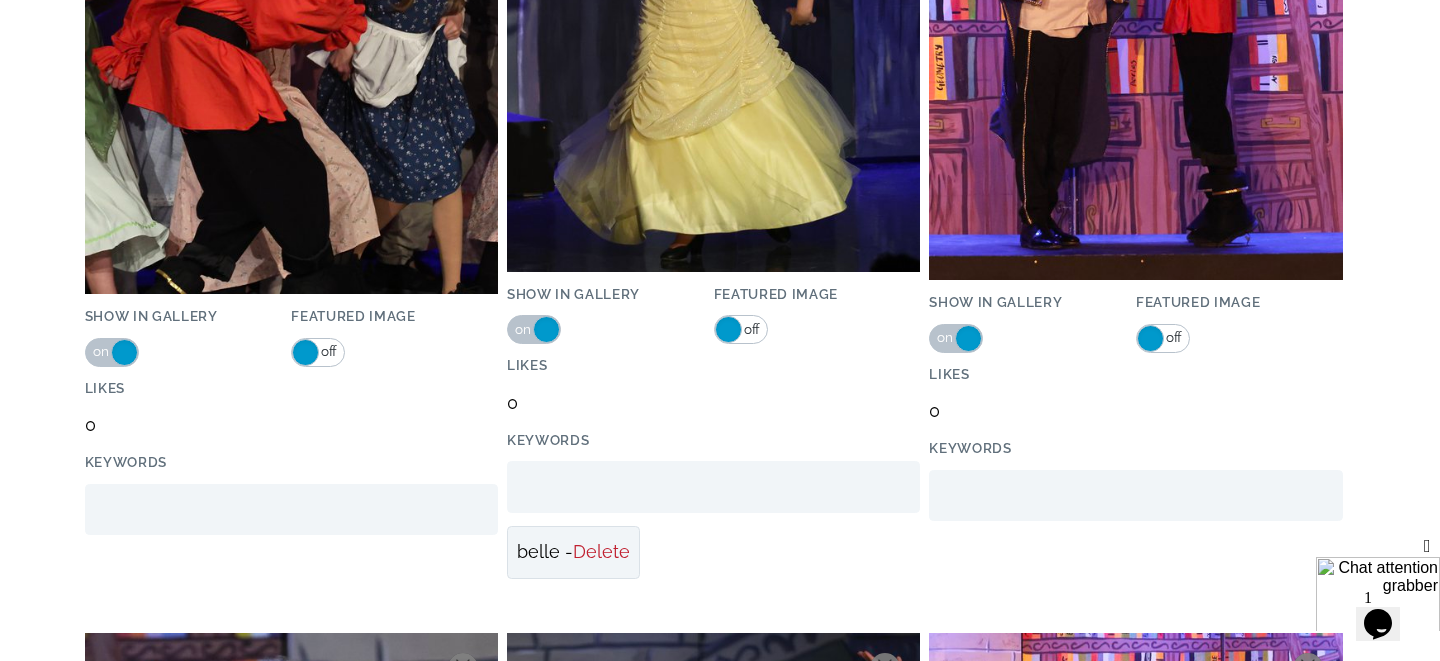 scroll, scrollTop: 1146, scrollLeft: 0, axis: vertical 